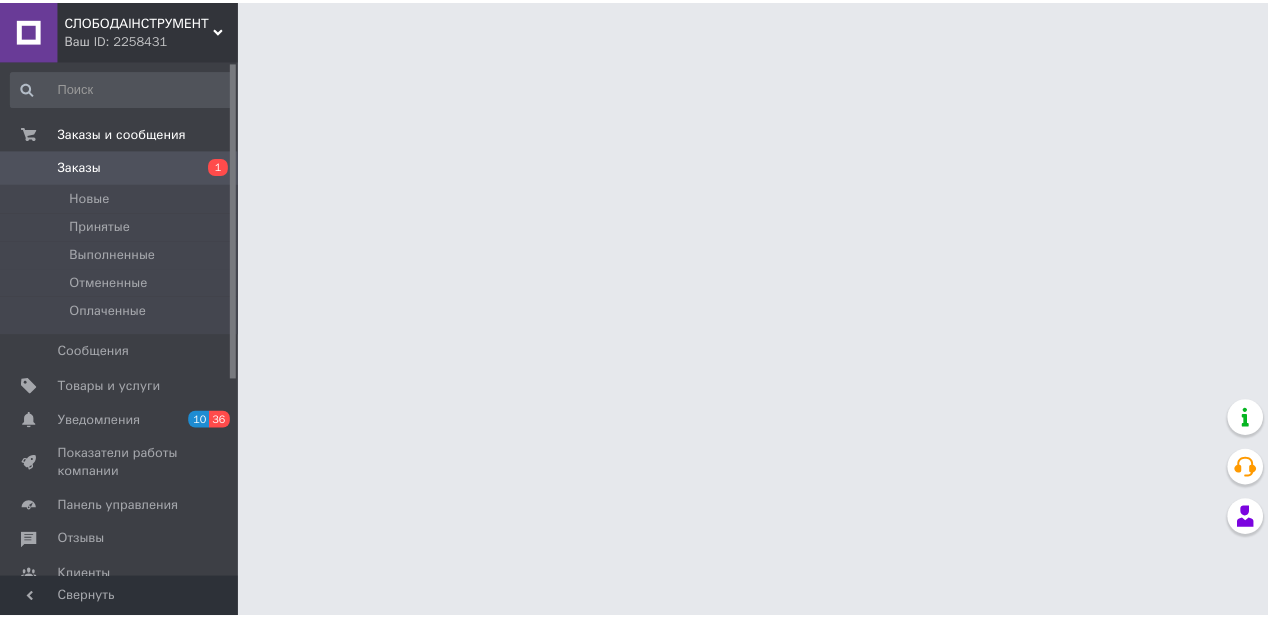scroll, scrollTop: 0, scrollLeft: 0, axis: both 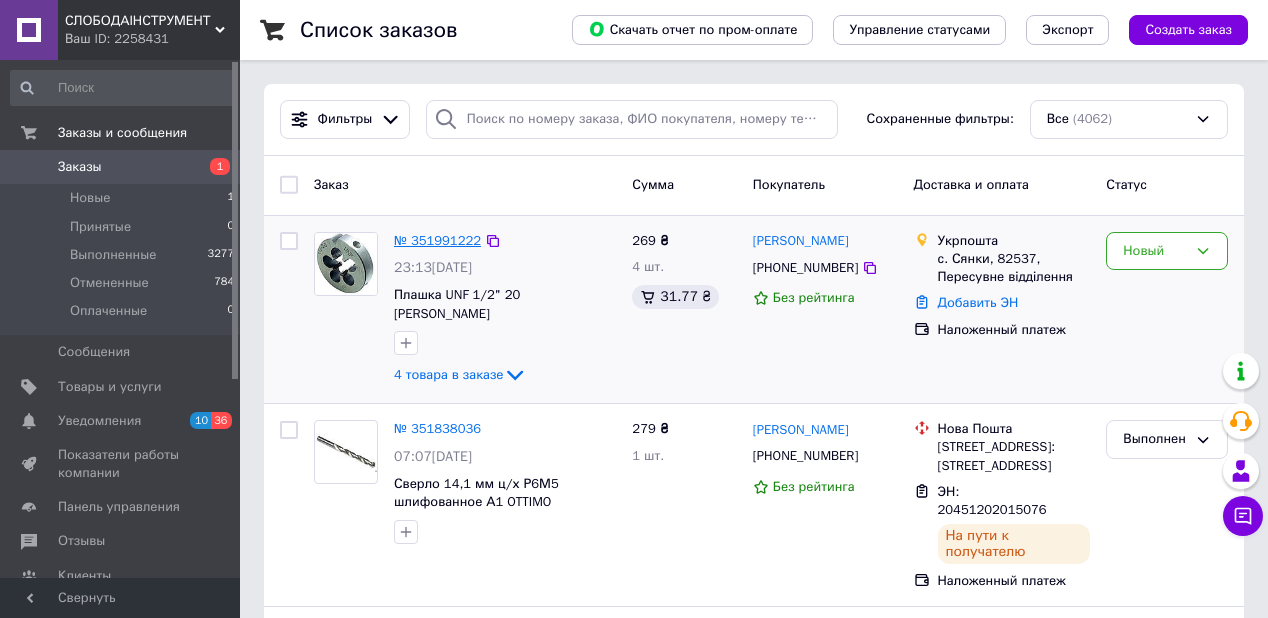 click on "№ 351991222" at bounding box center [437, 240] 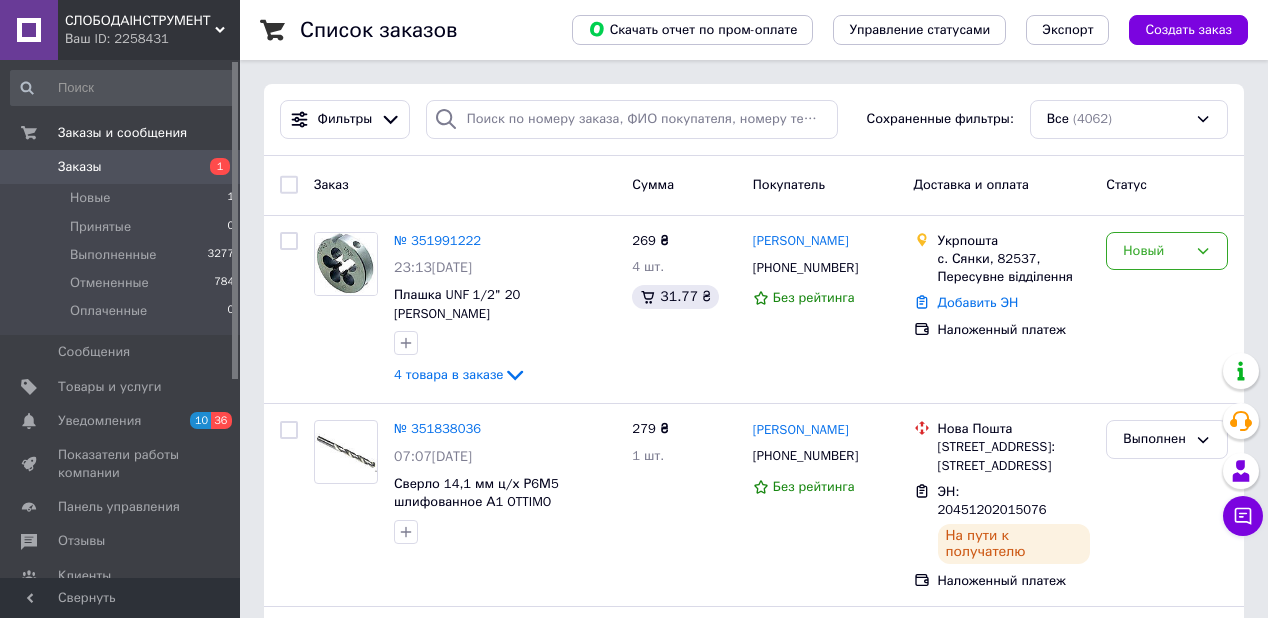 click on "СЛОБОДАІНСТРУМЕНТ Ваш ID: 2258431 Сайт СЛОБОДАІНСТРУМЕНТ Кабинет покупателя Проверить состояние системы Страница на портале Справка Выйти Заказы и сообщения Заказы 1 Новые 1 Принятые 0 Выполненные 3277 Отмененные 784 Оплаченные 0 Сообщения 0 Товары и услуги Уведомления 10 36 Показатели работы компании Панель управления Отзывы Клиенты Каталог ProSale Аналитика Инструменты вебмастера и SEO Управление сайтом Кошелек компании Маркет Настройки Тарифы и счета Prom топ Свернуть
Список заказов   Экспорт Фильтры 1" at bounding box center (634, 2200) 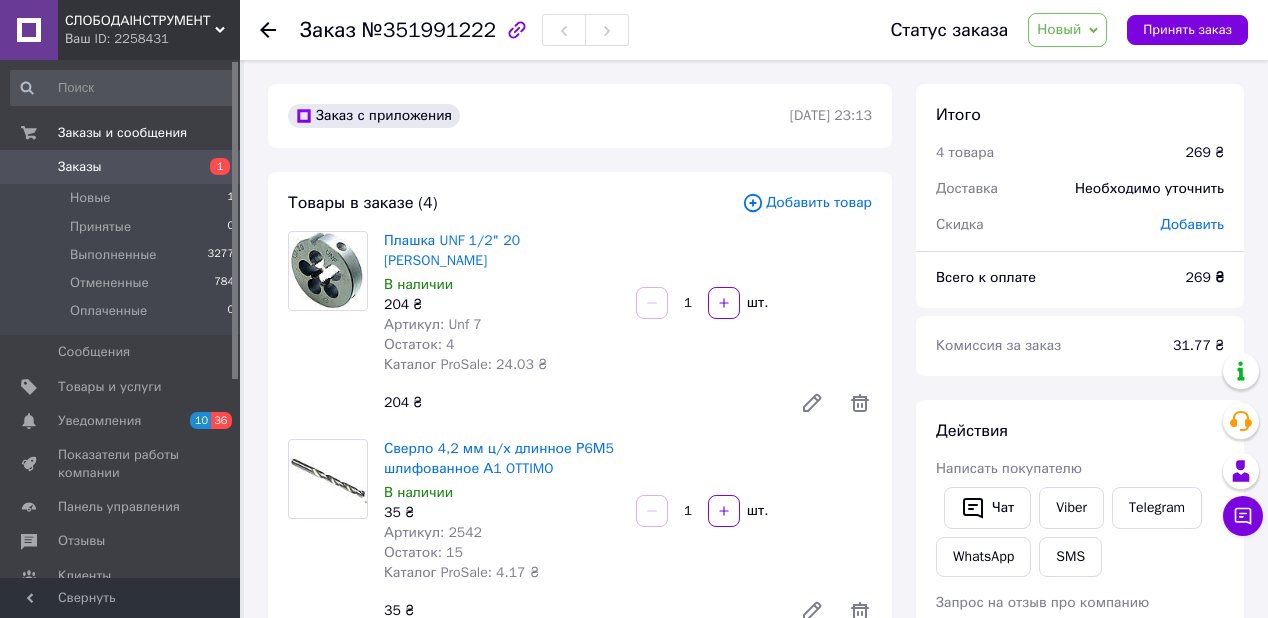 click on "Новый" at bounding box center (1059, 29) 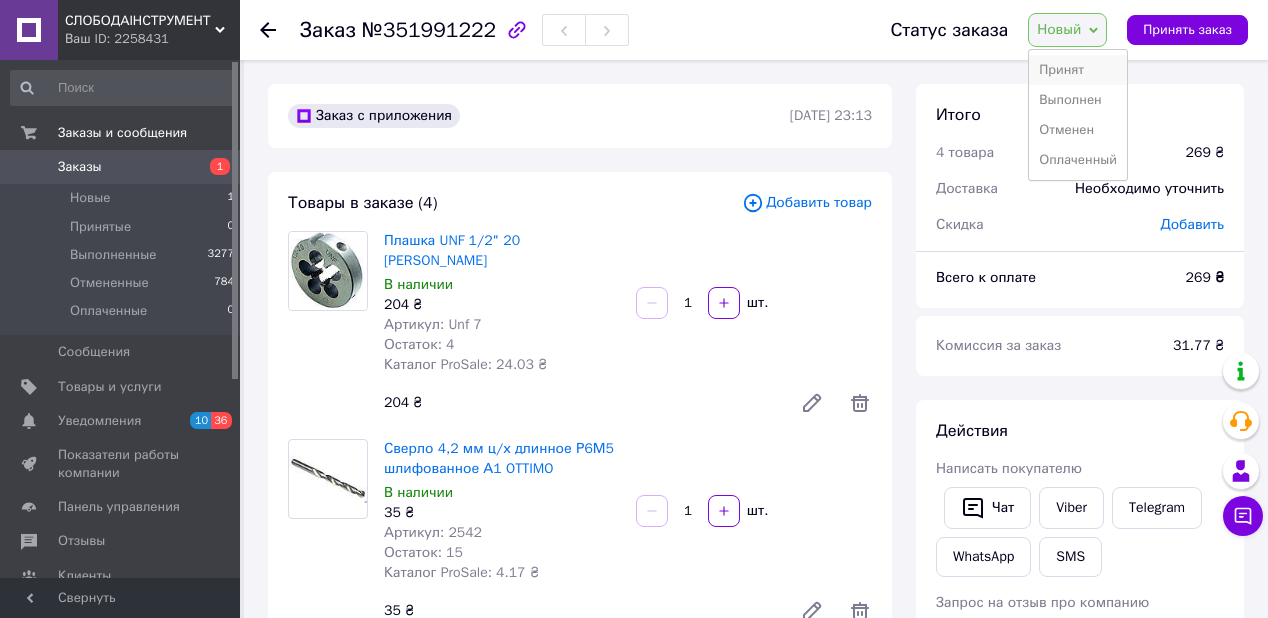 click on "Принят" at bounding box center (1078, 70) 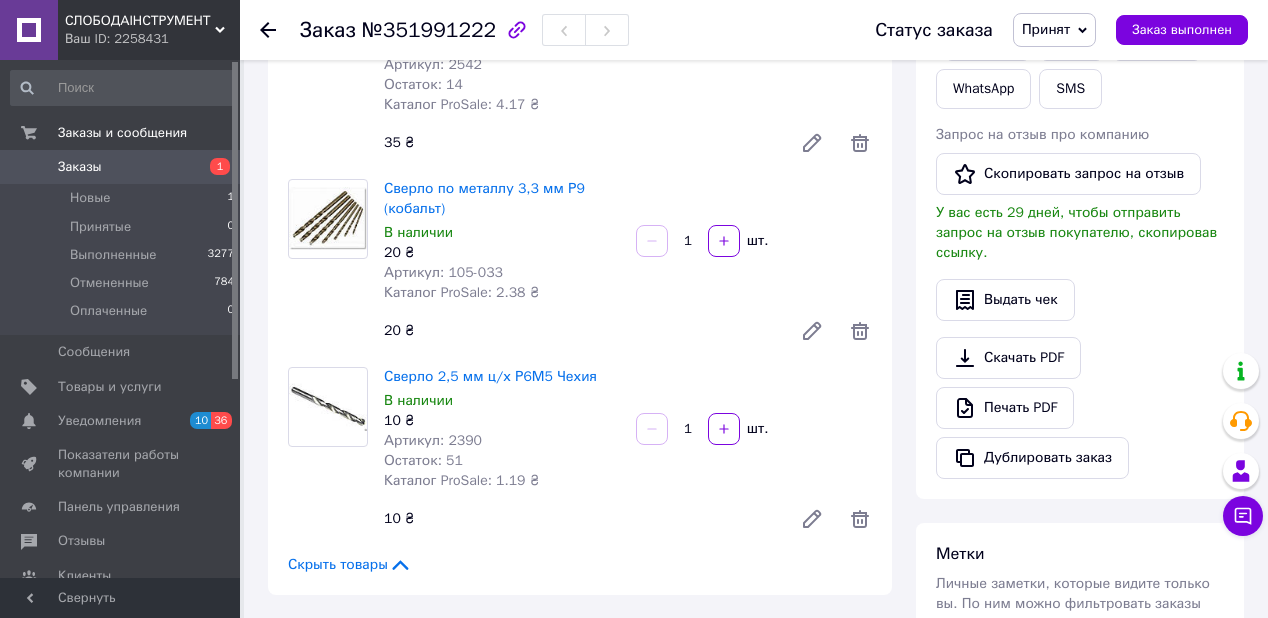 scroll, scrollTop: 560, scrollLeft: 0, axis: vertical 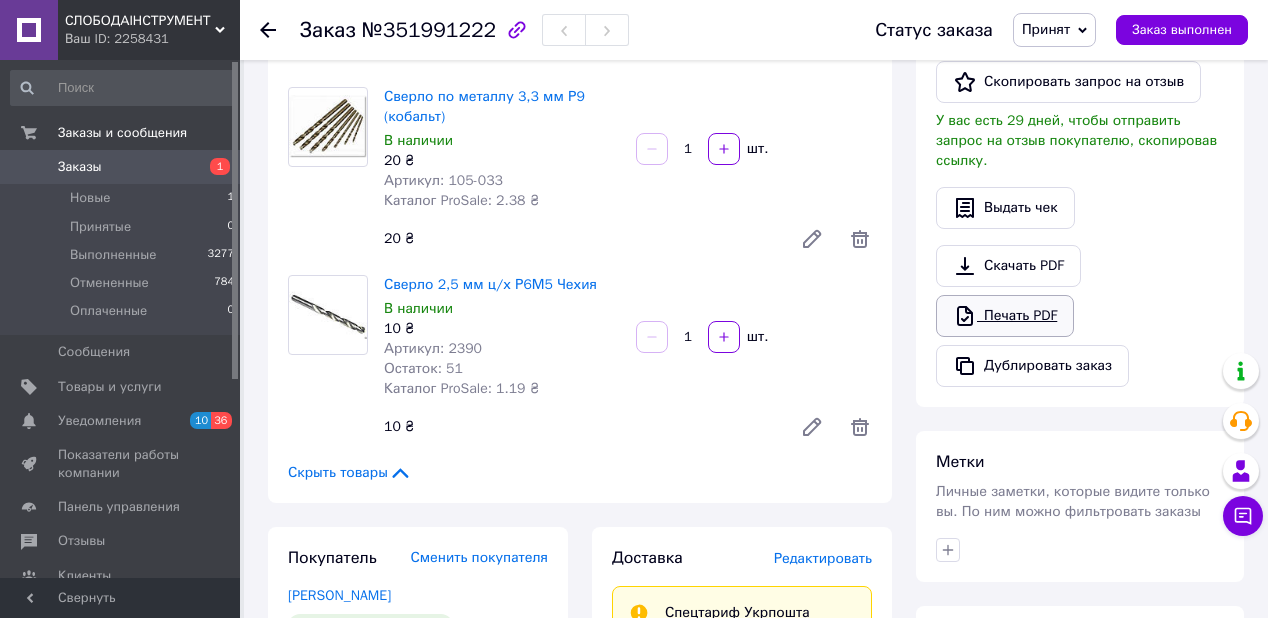 click on "Печать PDF" at bounding box center [1005, 316] 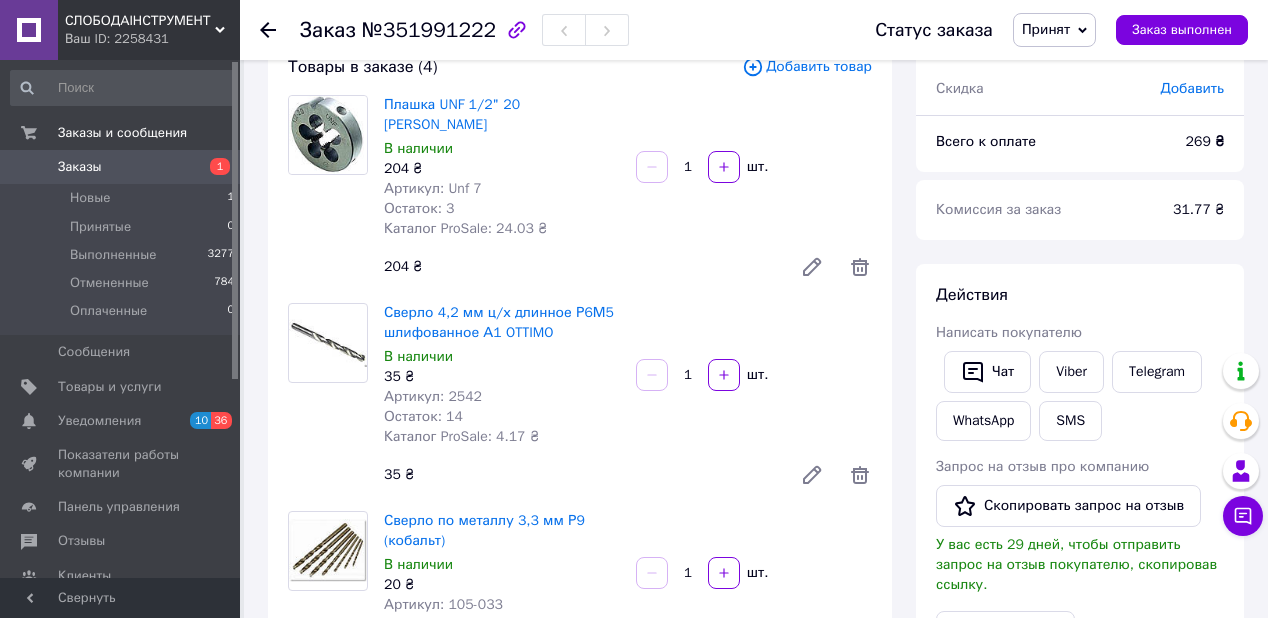 scroll, scrollTop: 0, scrollLeft: 0, axis: both 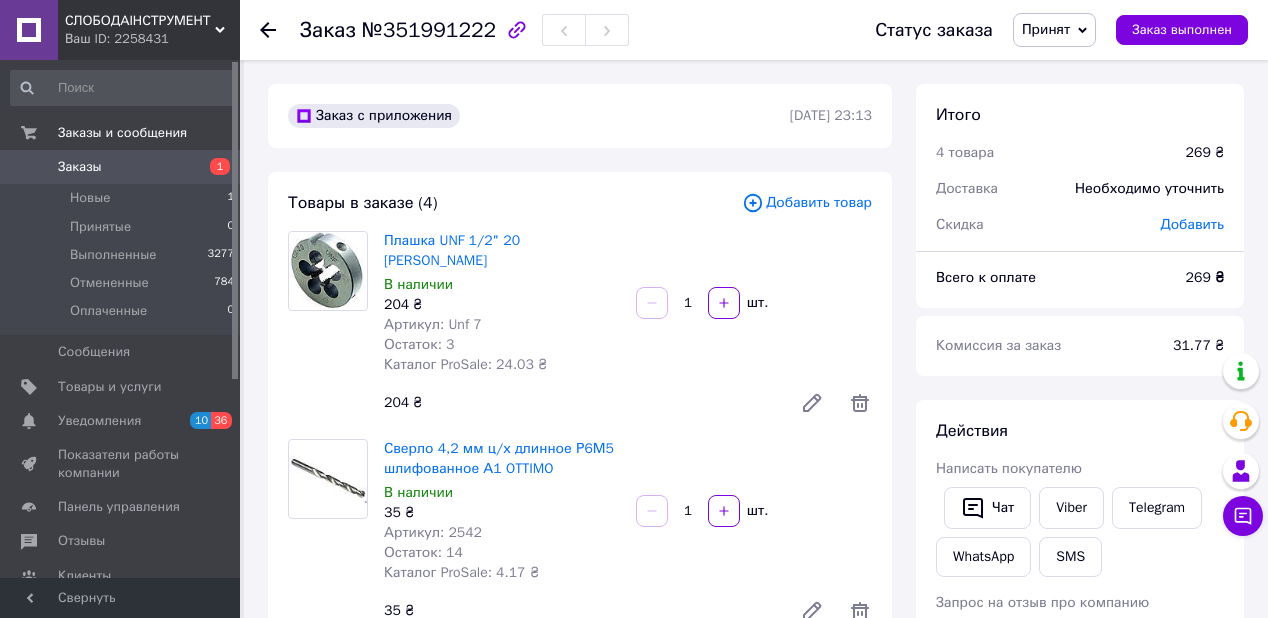 click on "Заказы" at bounding box center (121, 167) 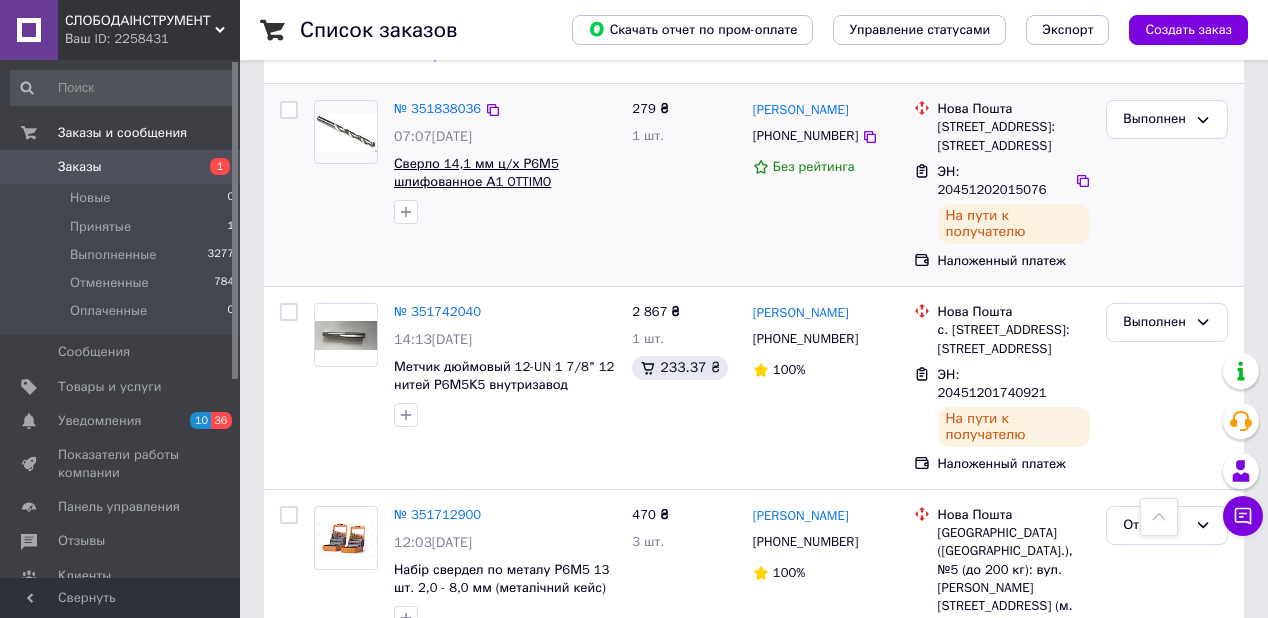 scroll, scrollTop: 240, scrollLeft: 0, axis: vertical 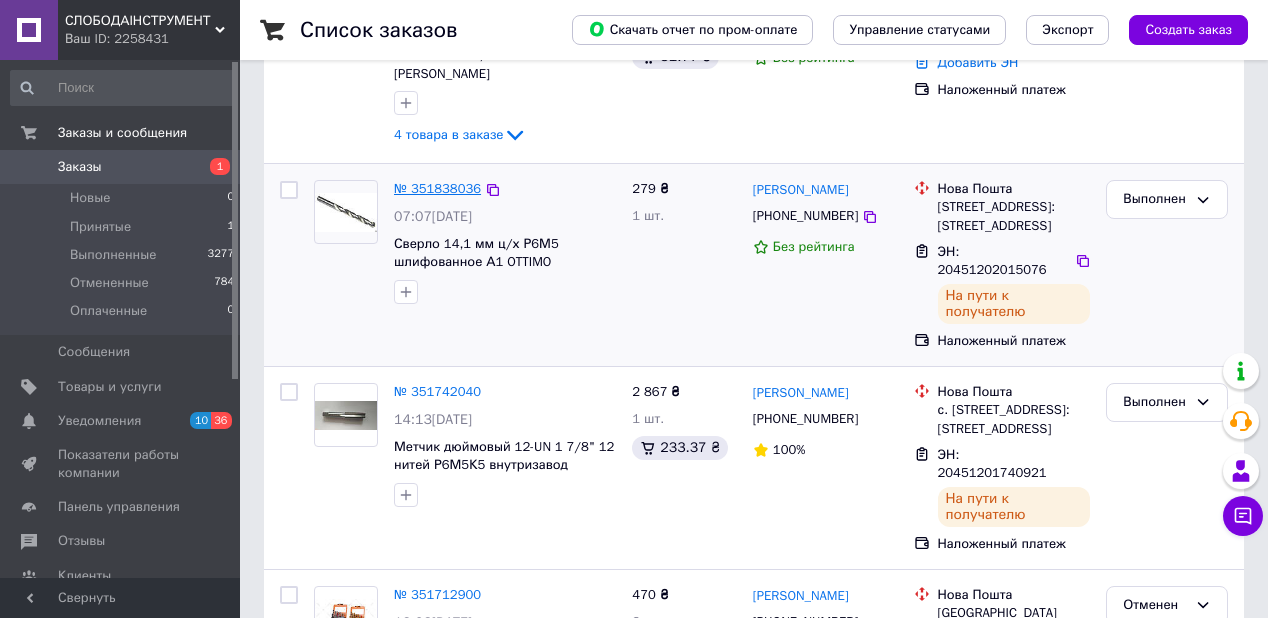 click on "№ 351838036" at bounding box center [437, 188] 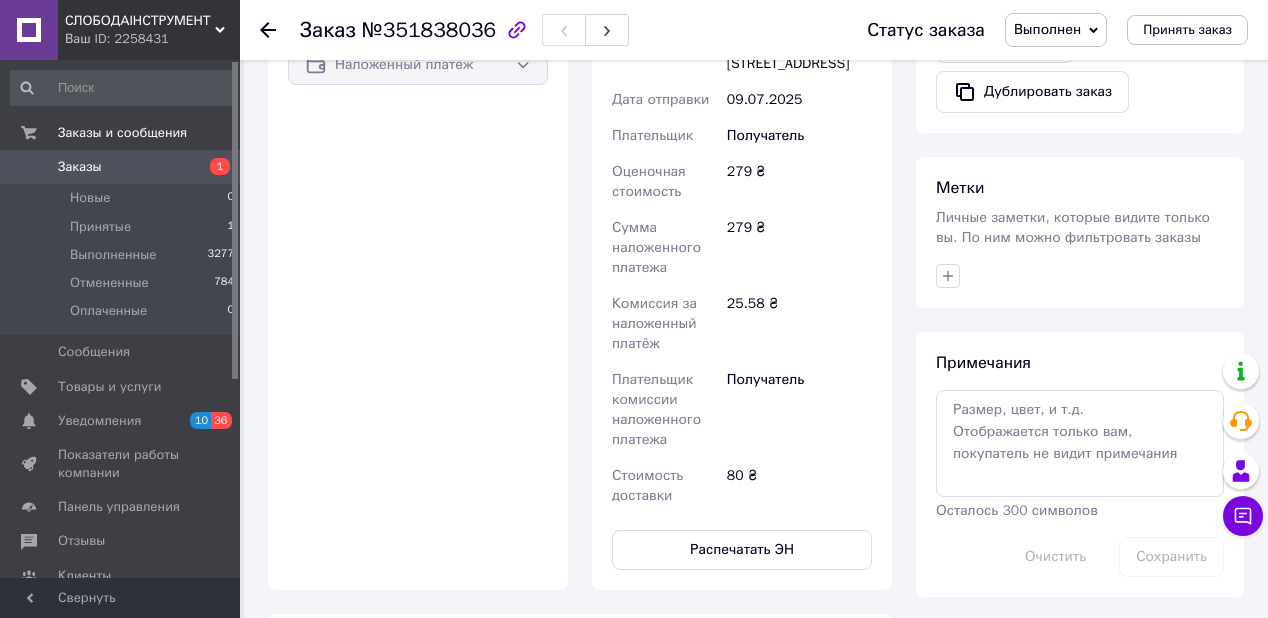 scroll, scrollTop: 800, scrollLeft: 0, axis: vertical 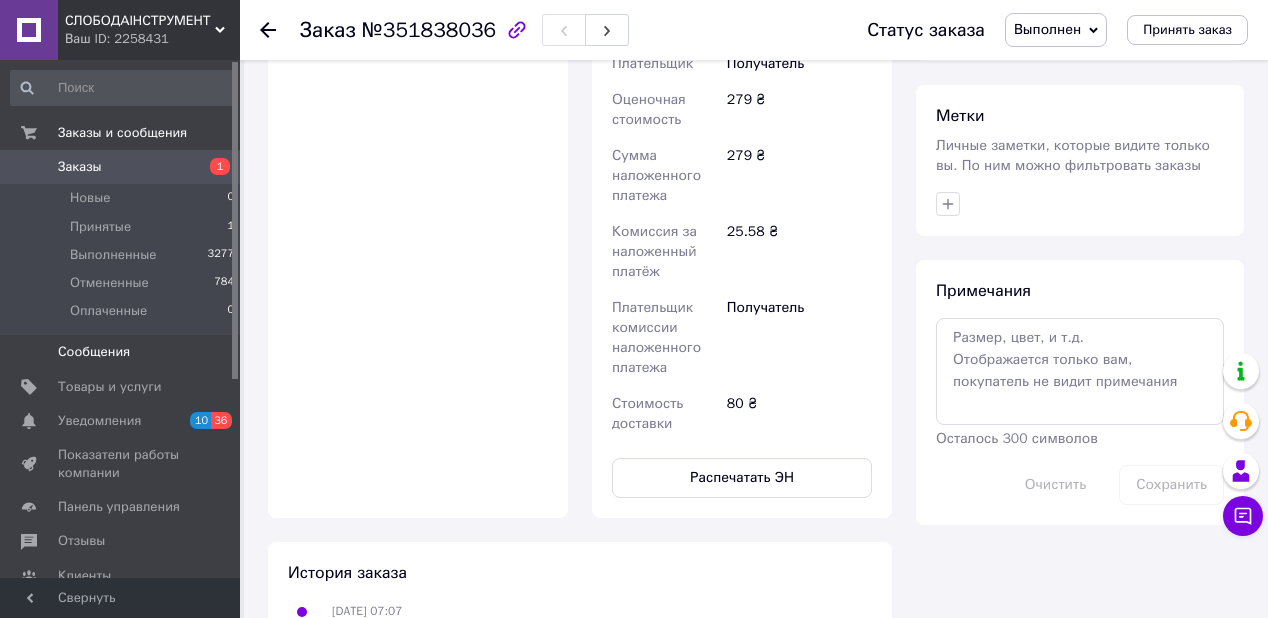 drag, startPoint x: 68, startPoint y: 330, endPoint x: 1, endPoint y: 340, distance: 67.74216 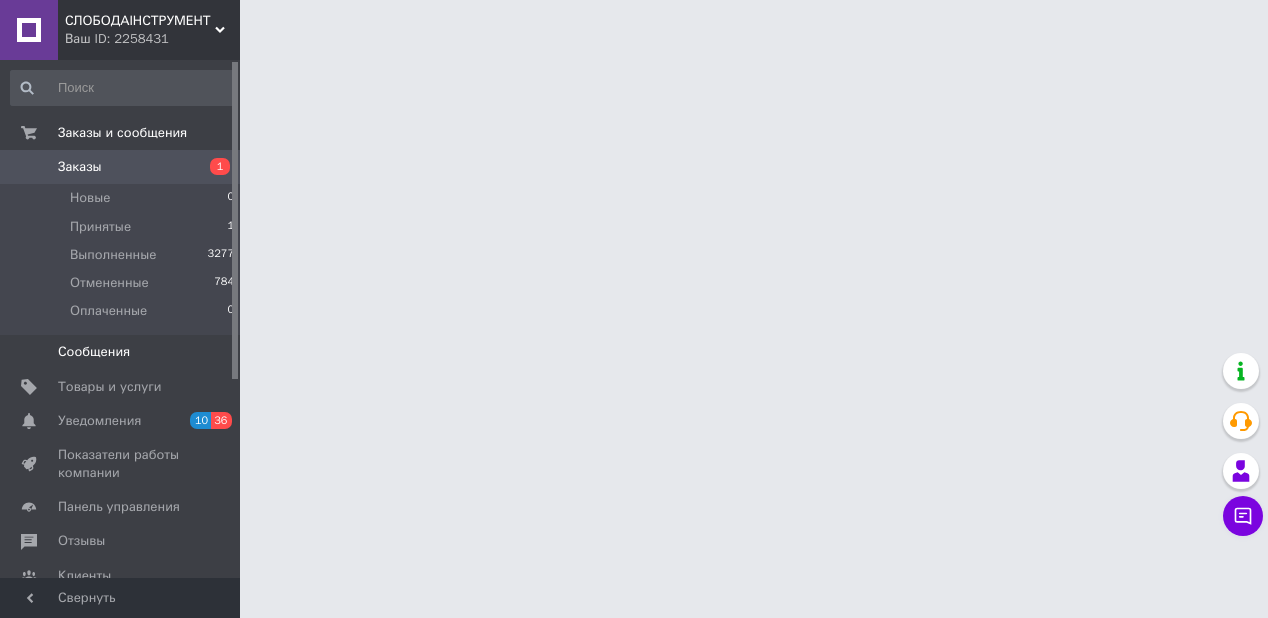 scroll, scrollTop: 0, scrollLeft: 0, axis: both 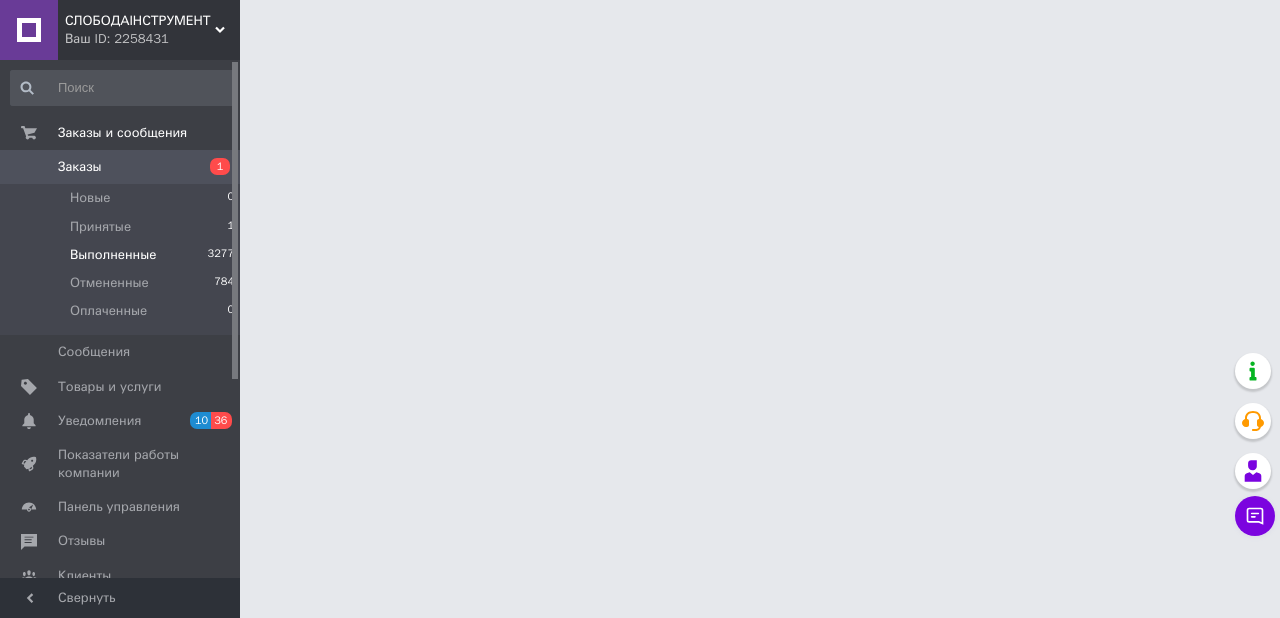 click on "Выполненные 3277" at bounding box center (123, 255) 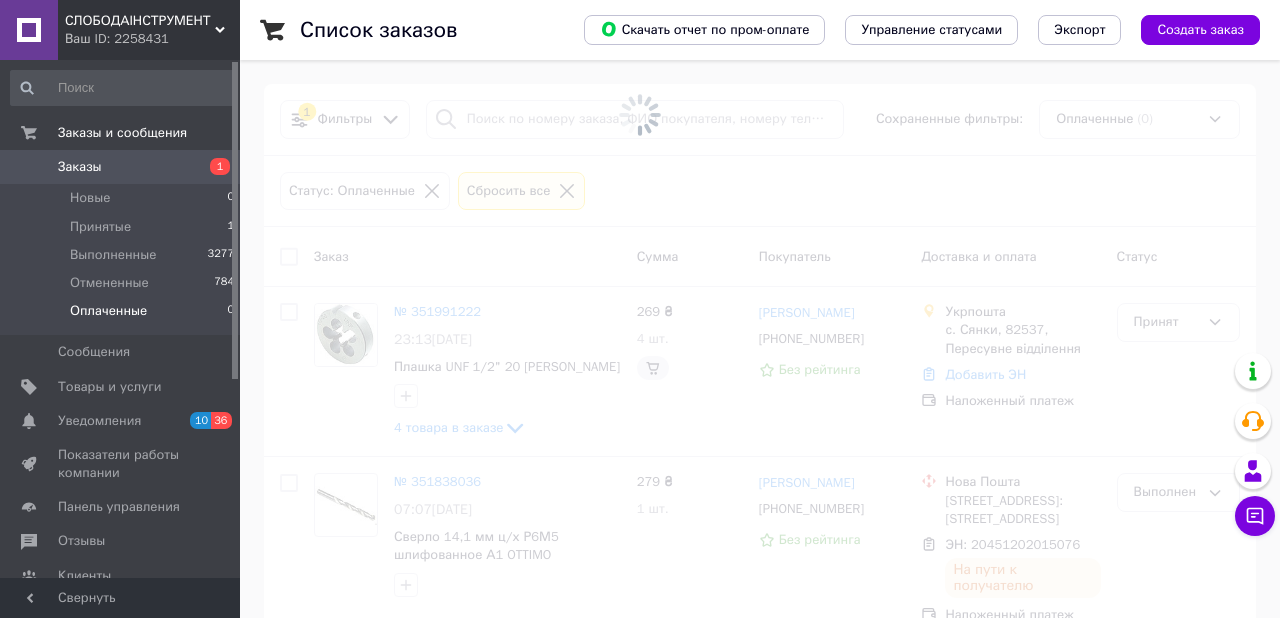 click on "Оплаченные" at bounding box center [108, 311] 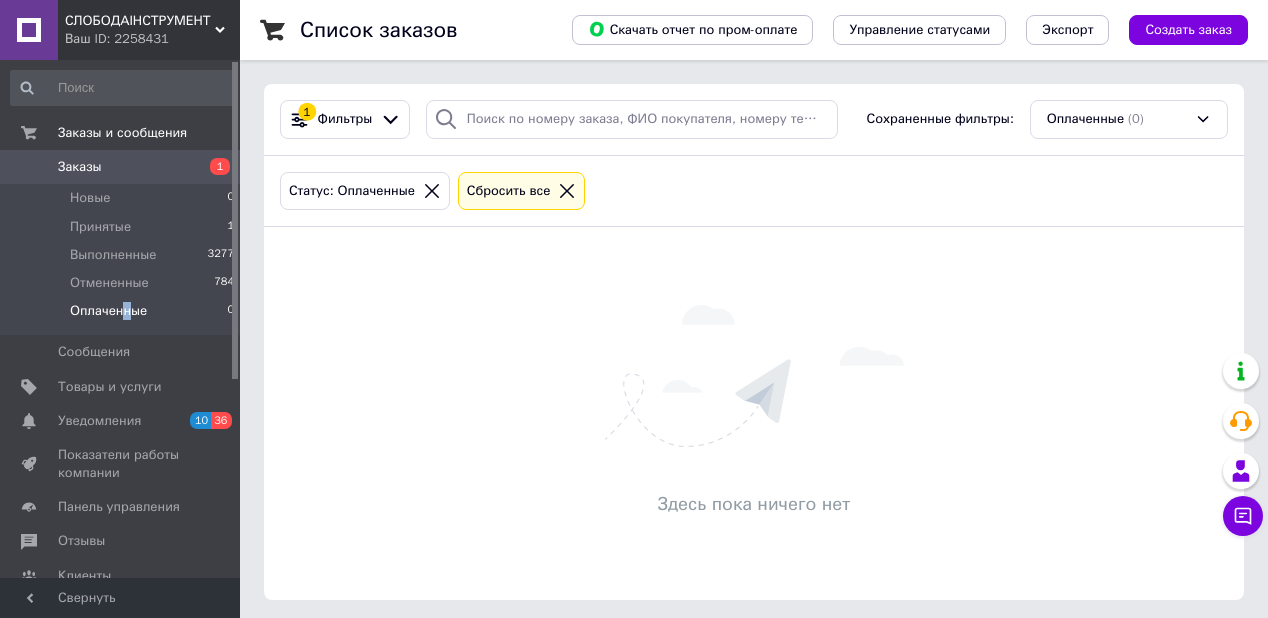 click on "Заказы" at bounding box center [121, 167] 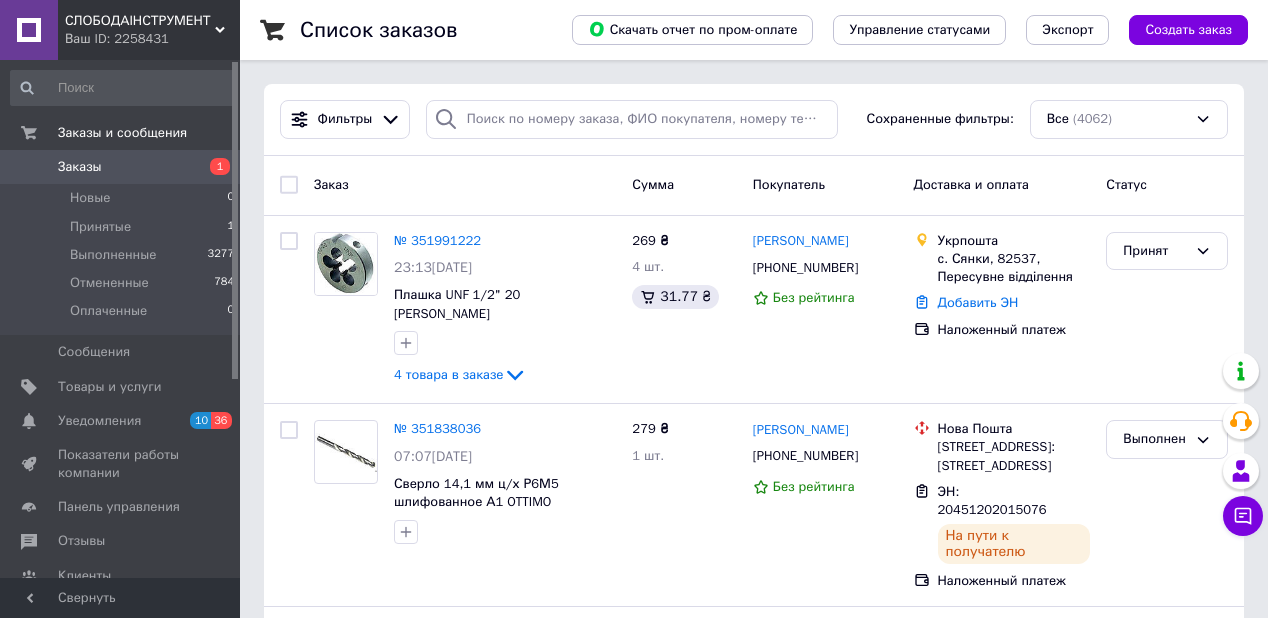 click on "Заказ" at bounding box center [465, 185] 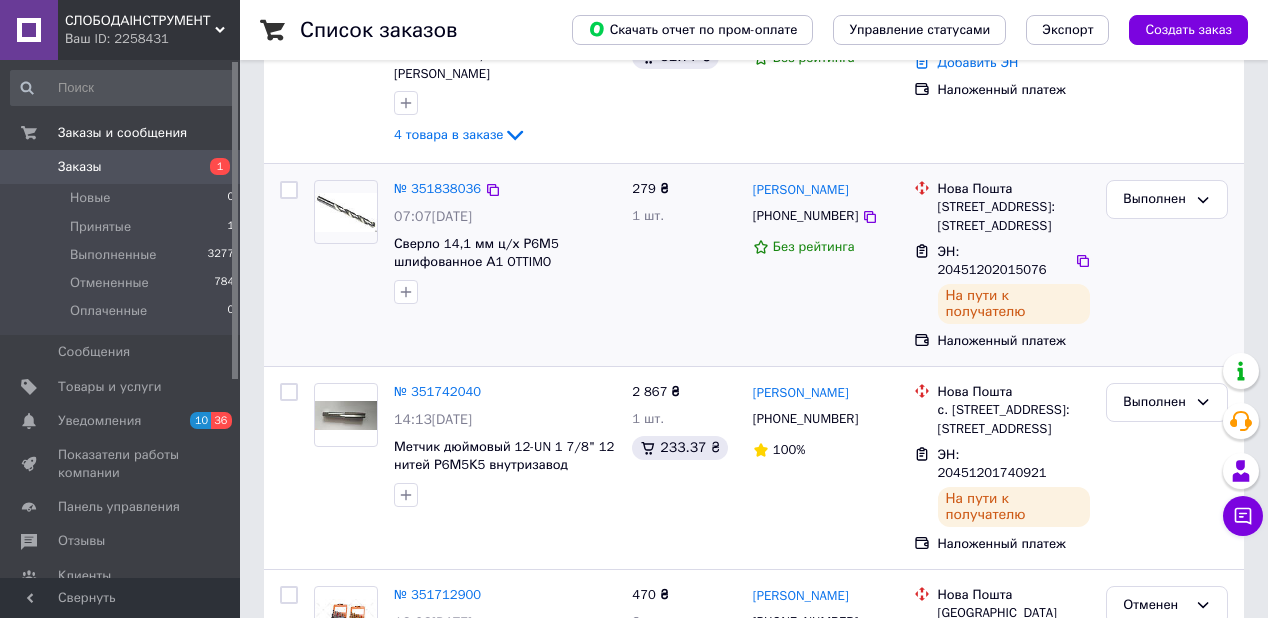 scroll, scrollTop: 0, scrollLeft: 0, axis: both 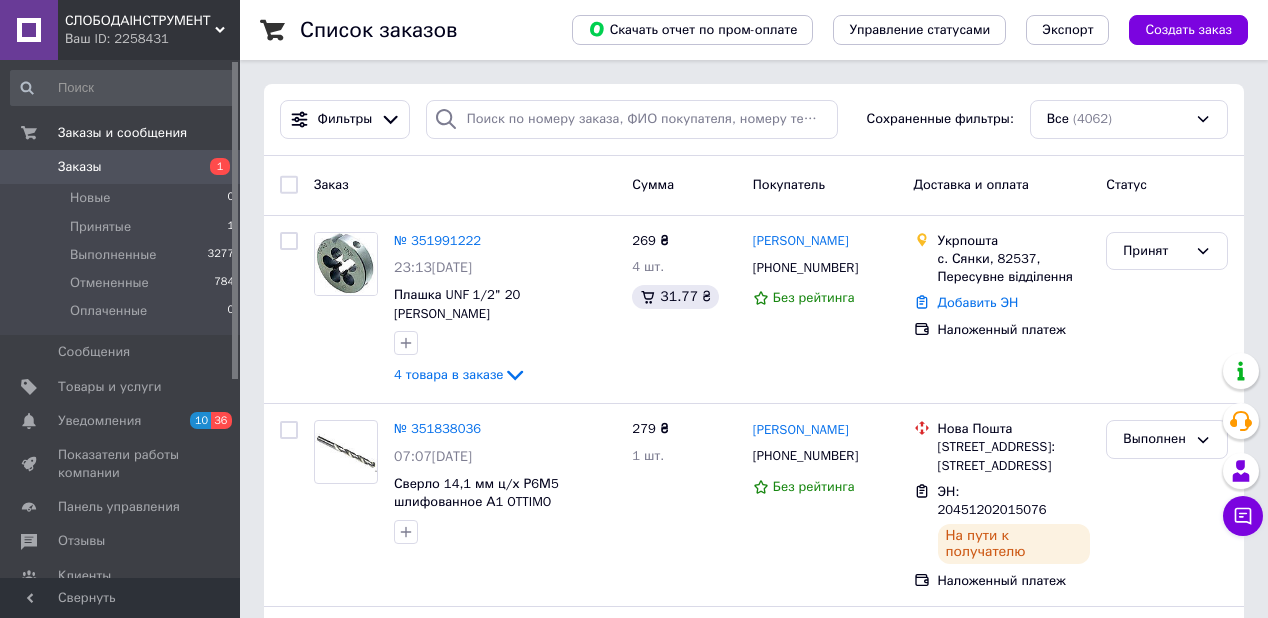 click on "Заказ" at bounding box center [465, 185] 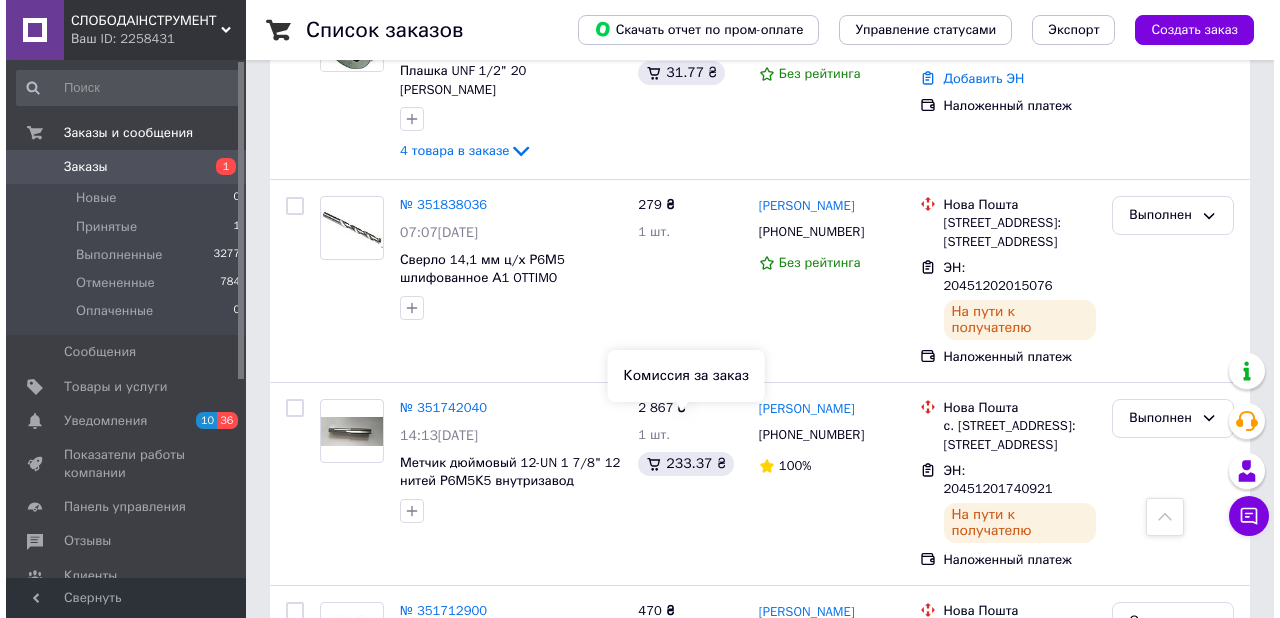 scroll, scrollTop: 0, scrollLeft: 0, axis: both 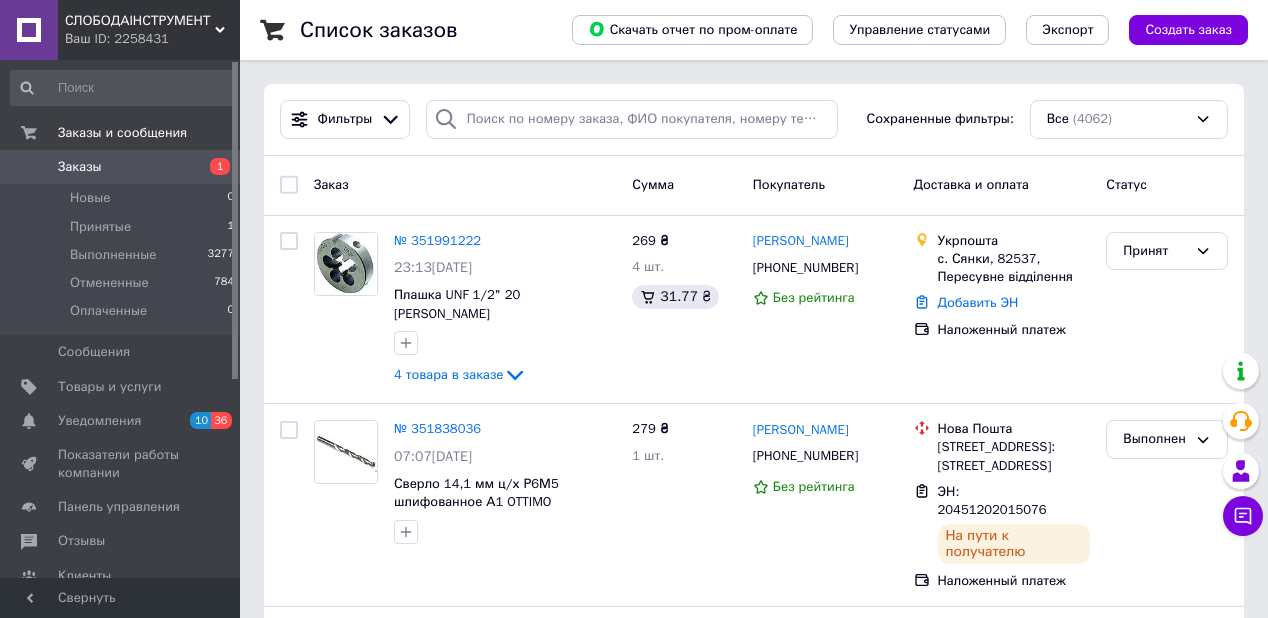 click on "Заказ" at bounding box center (465, 185) 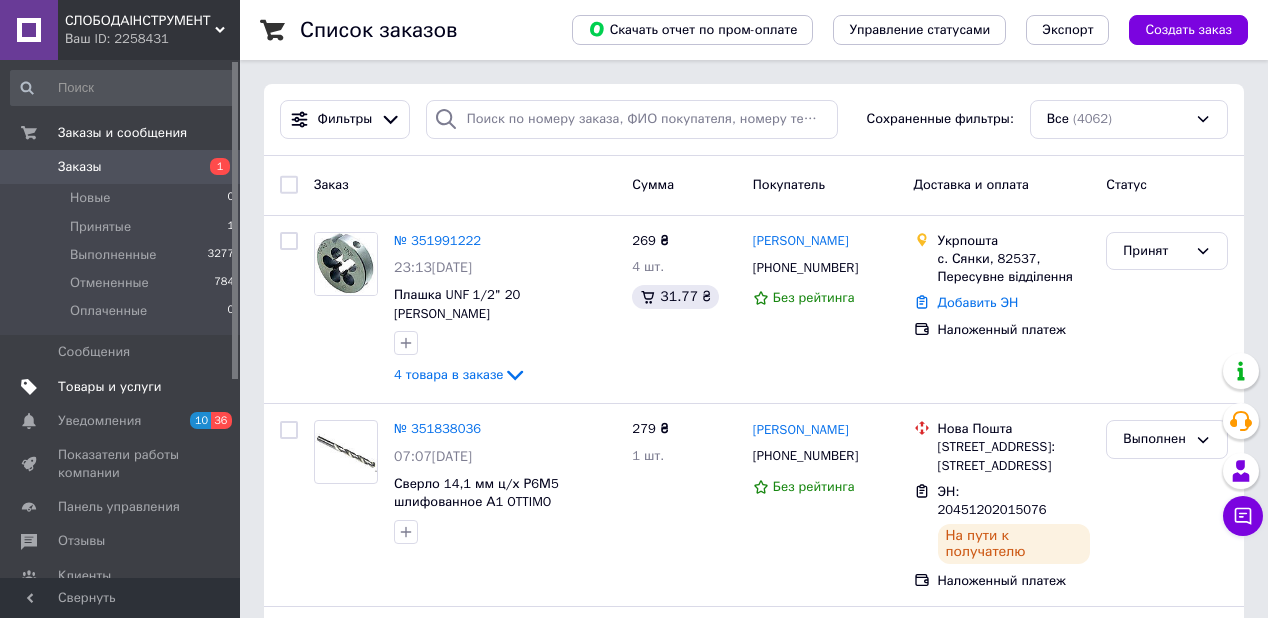 click on "Товары и услуги" at bounding box center [110, 387] 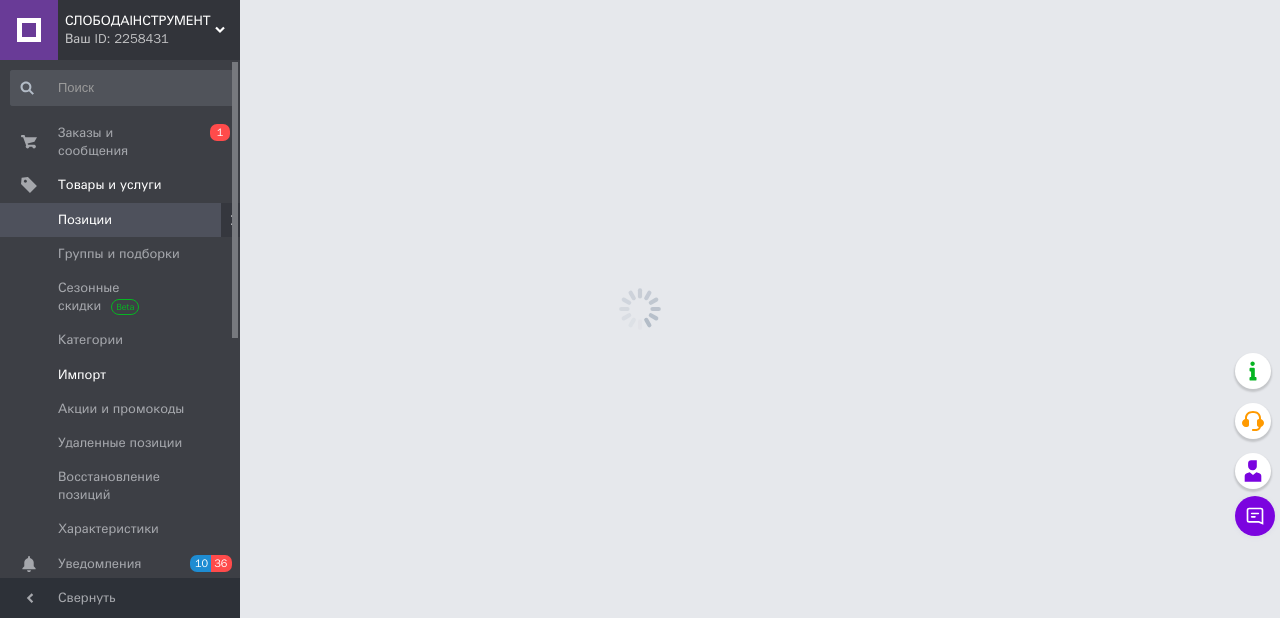 click on "Импорт" at bounding box center [82, 375] 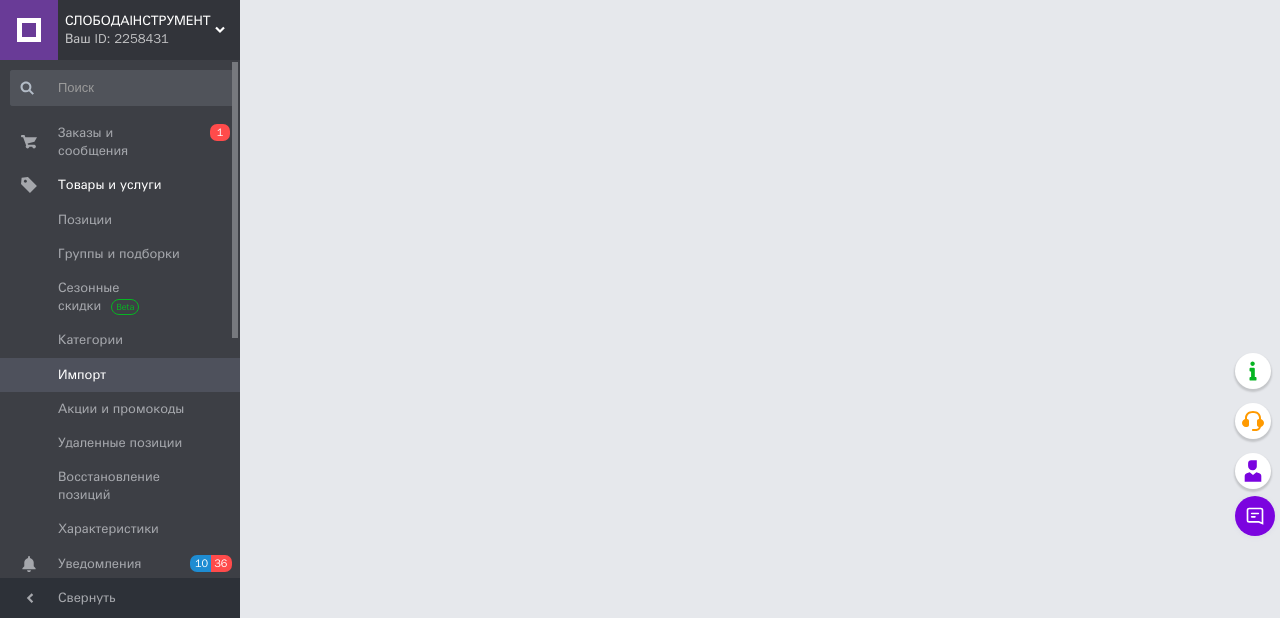 click on "Импорт" at bounding box center [82, 375] 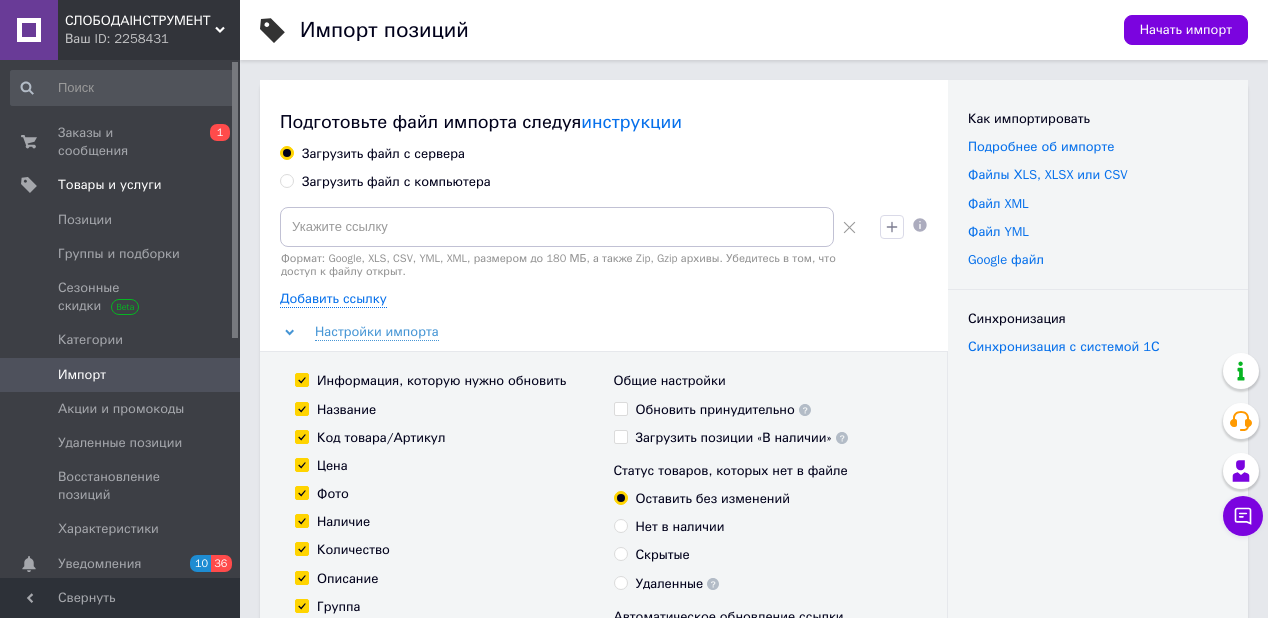 click on "Загрузить файл с компьютера" at bounding box center [286, 180] 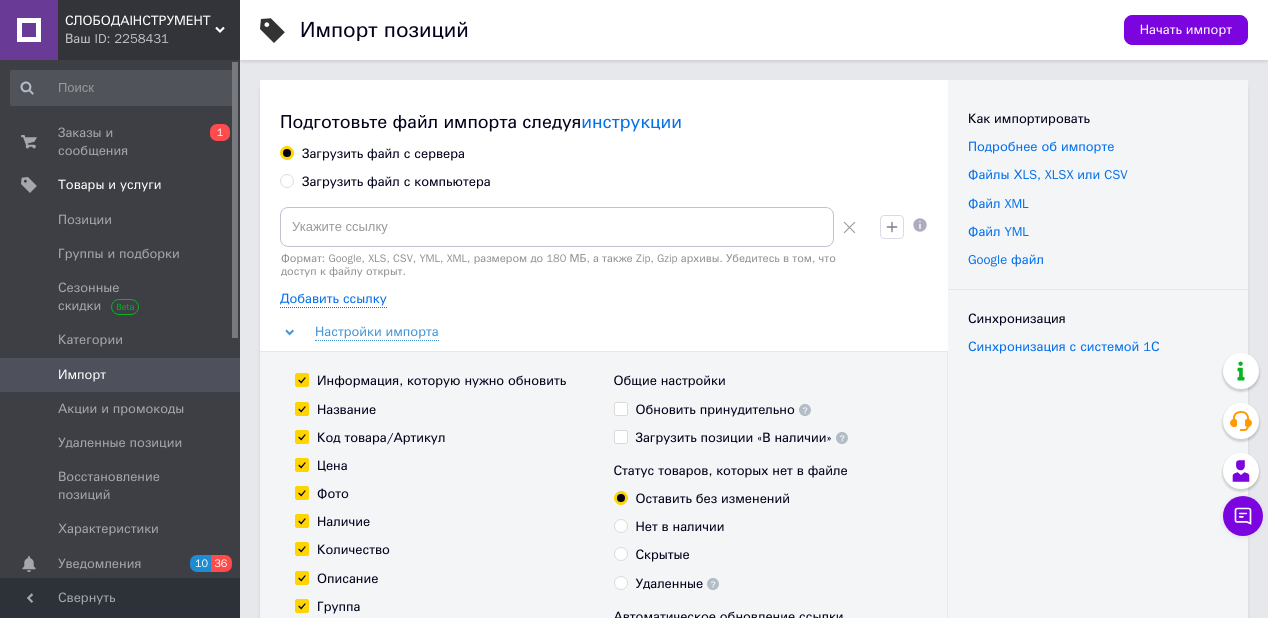 radio on "true" 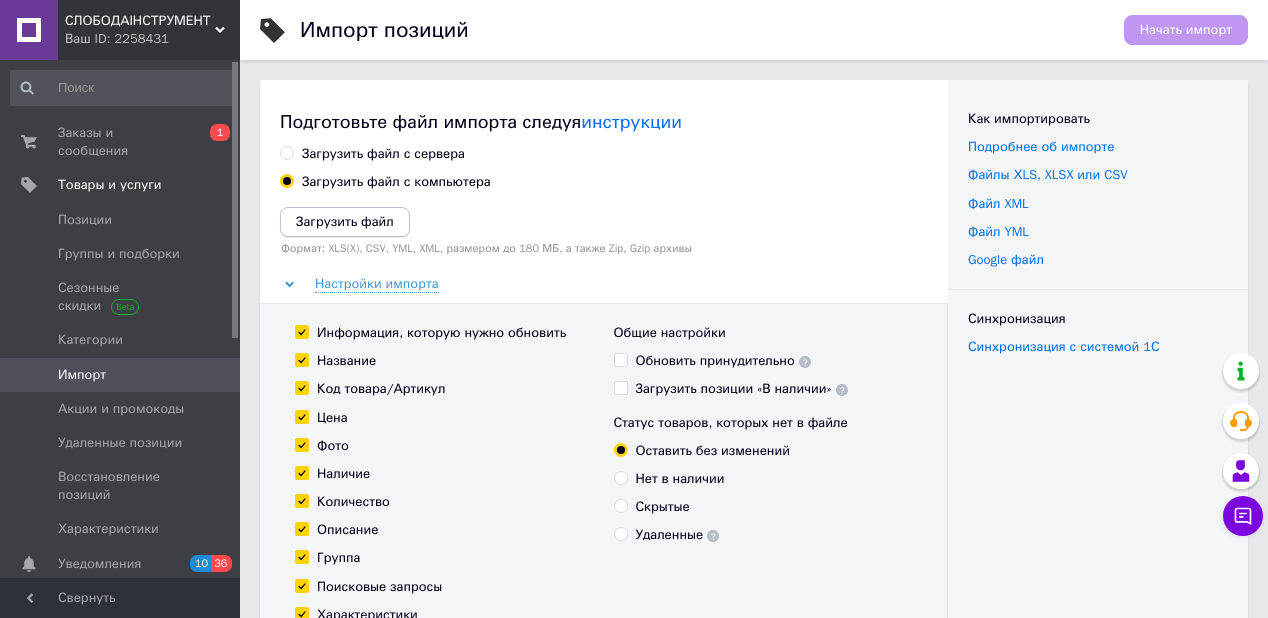 click on "Загрузить файл" at bounding box center (345, 221) 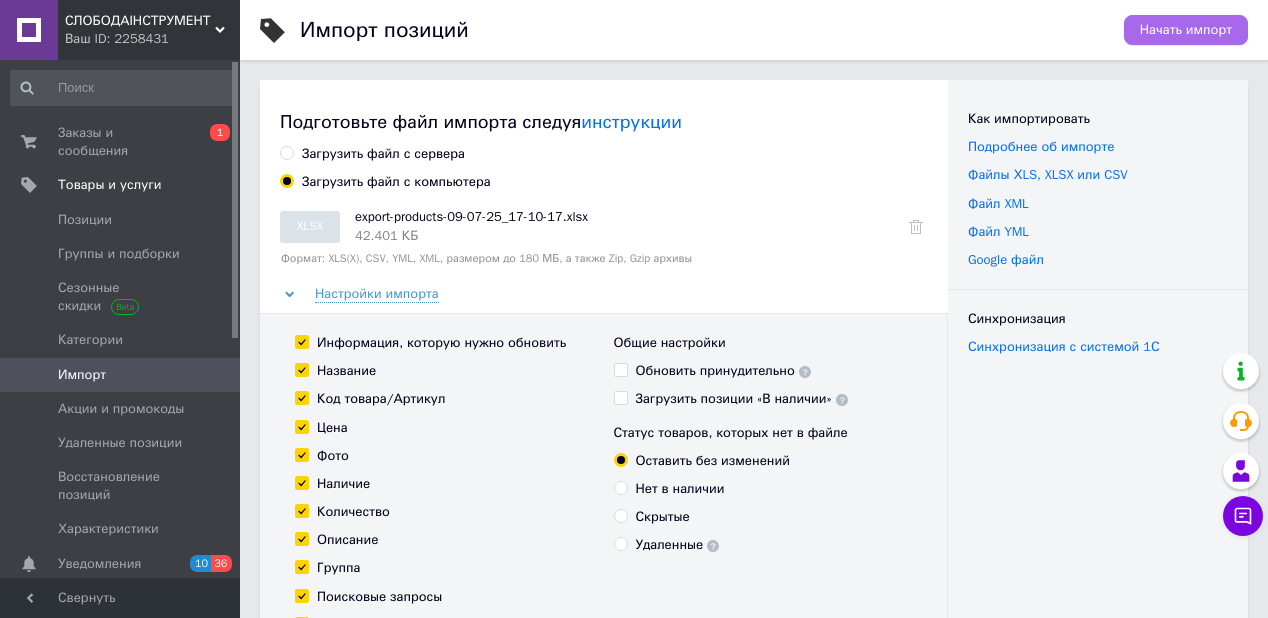 click on "Начать импорт" at bounding box center (1186, 30) 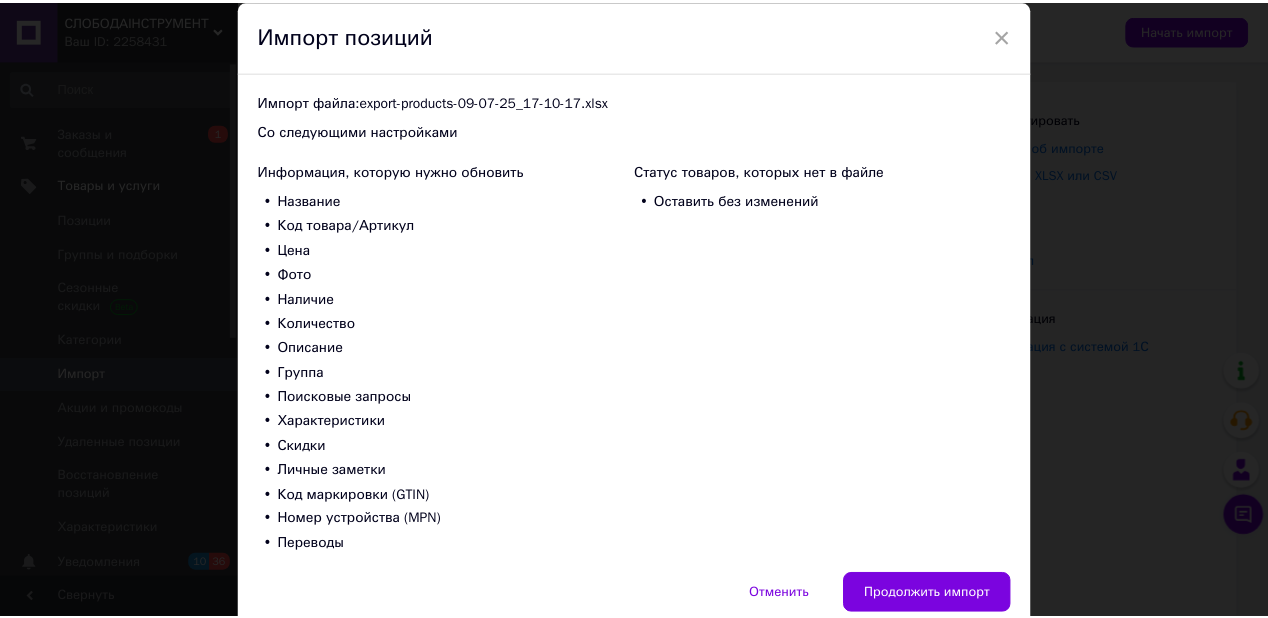 scroll, scrollTop: 156, scrollLeft: 0, axis: vertical 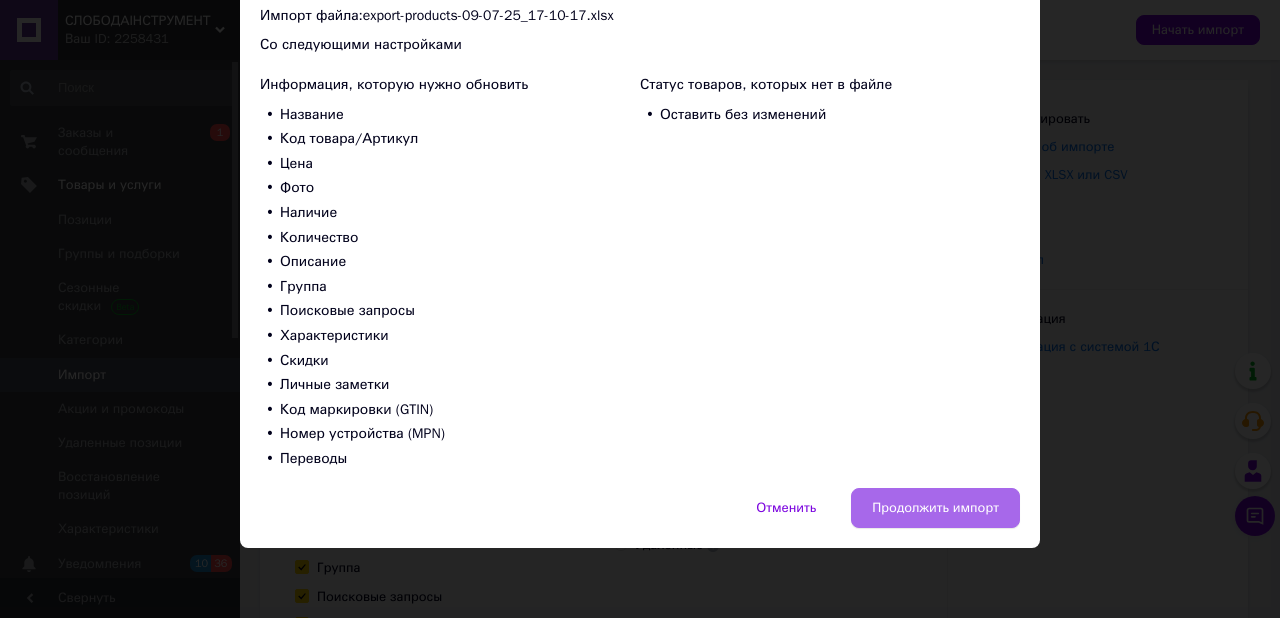 click on "Продолжить импорт" at bounding box center [935, 508] 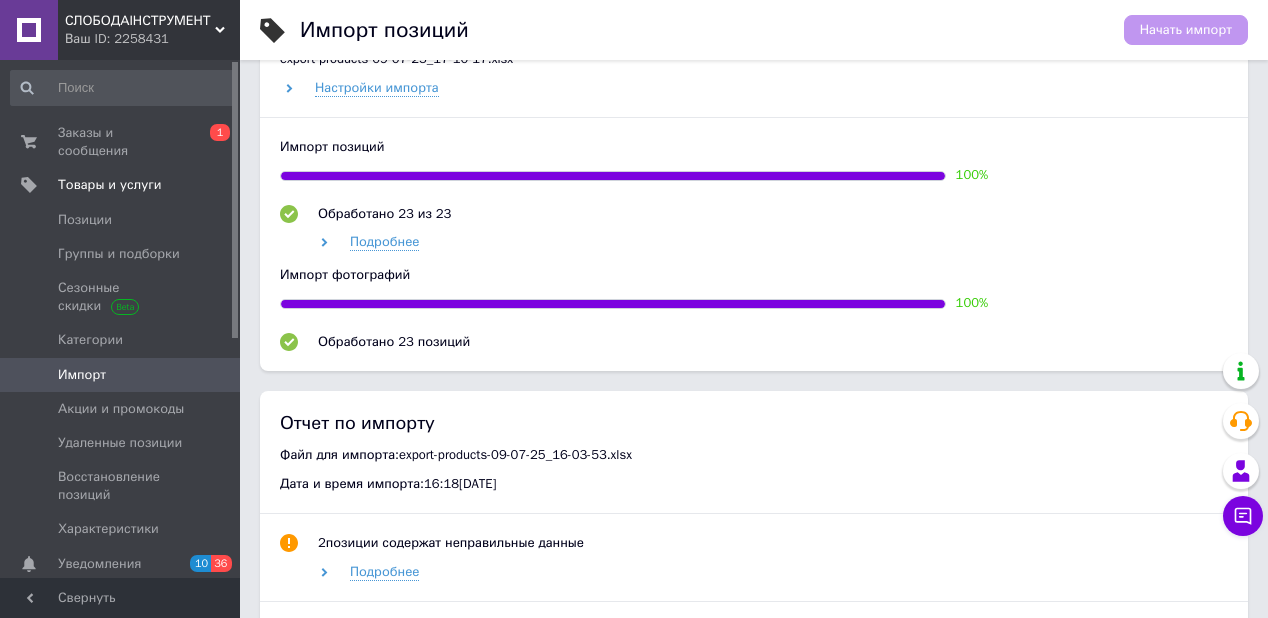 scroll, scrollTop: 640, scrollLeft: 0, axis: vertical 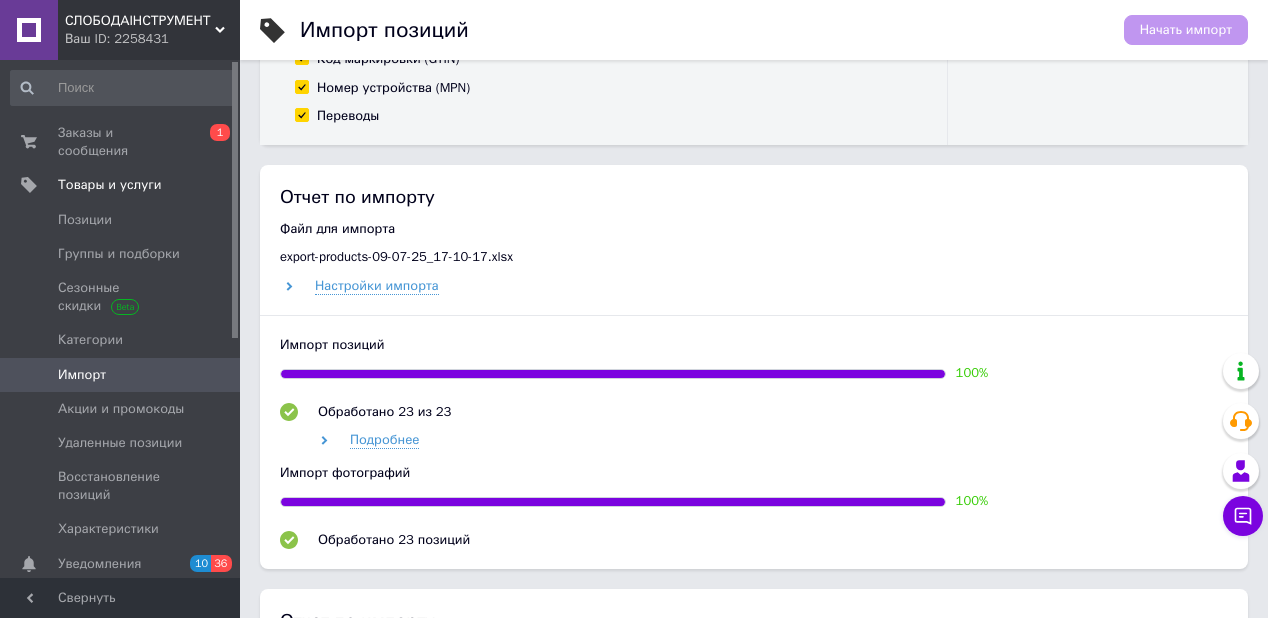 click on "Отчет по импорту Файл для импорта export-products-09-07-25_17-10-17.xlsx Настройки импорта Импорт позиций 100 % Обработано 23 из 23 Подробнее Импорт фотографий 100 % Обработано 23 позиций" at bounding box center (754, 367) 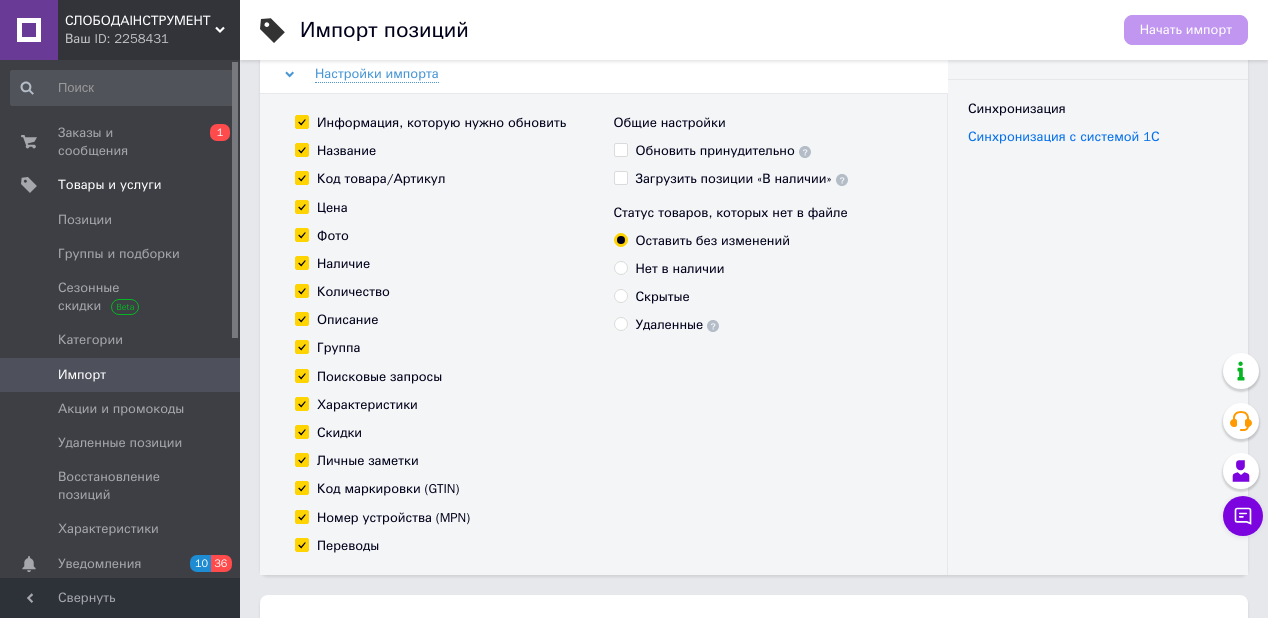 scroll, scrollTop: 480, scrollLeft: 0, axis: vertical 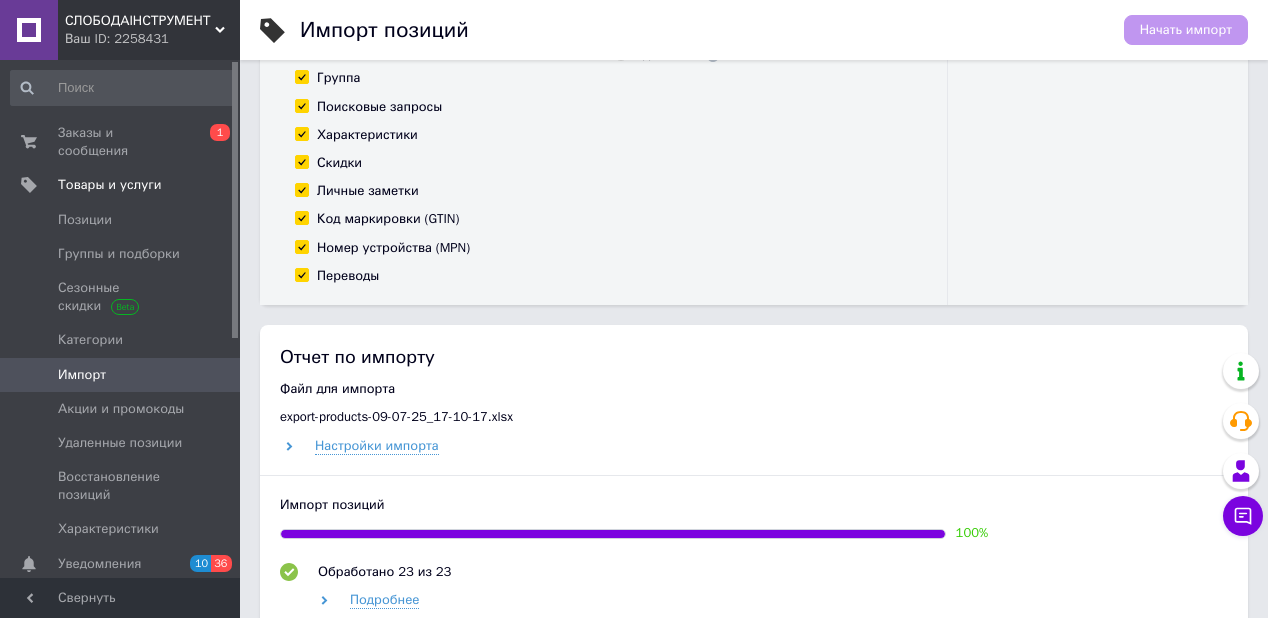 click on "Файл для импорта" at bounding box center (754, 389) 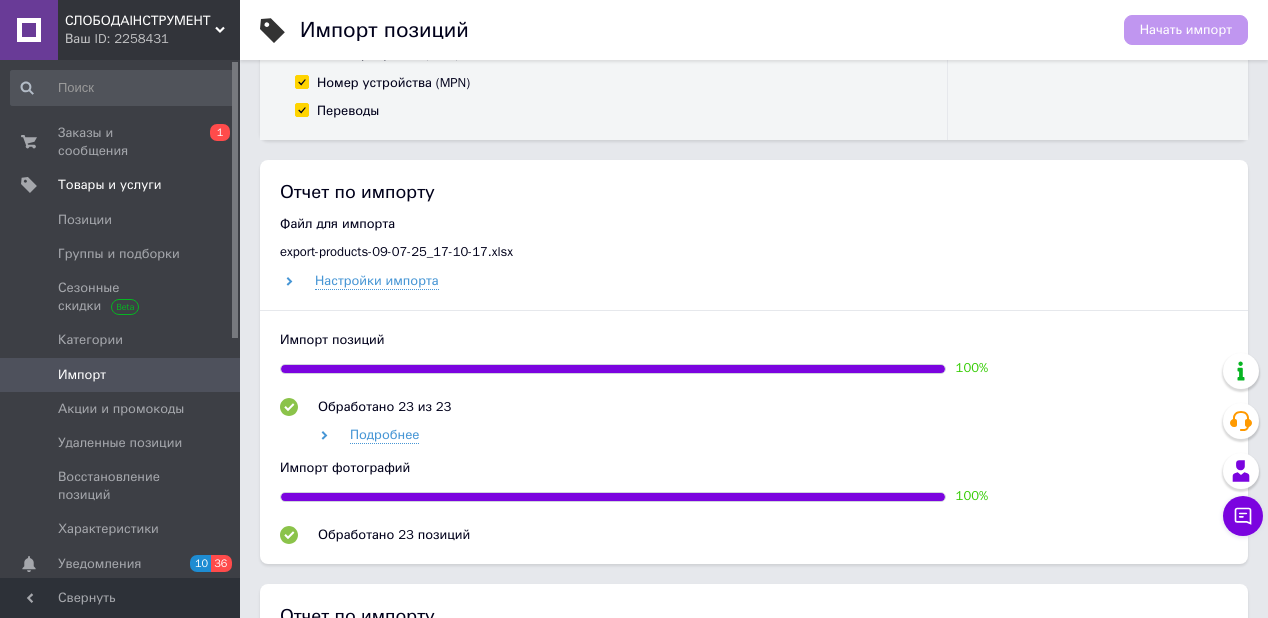 scroll, scrollTop: 800, scrollLeft: 0, axis: vertical 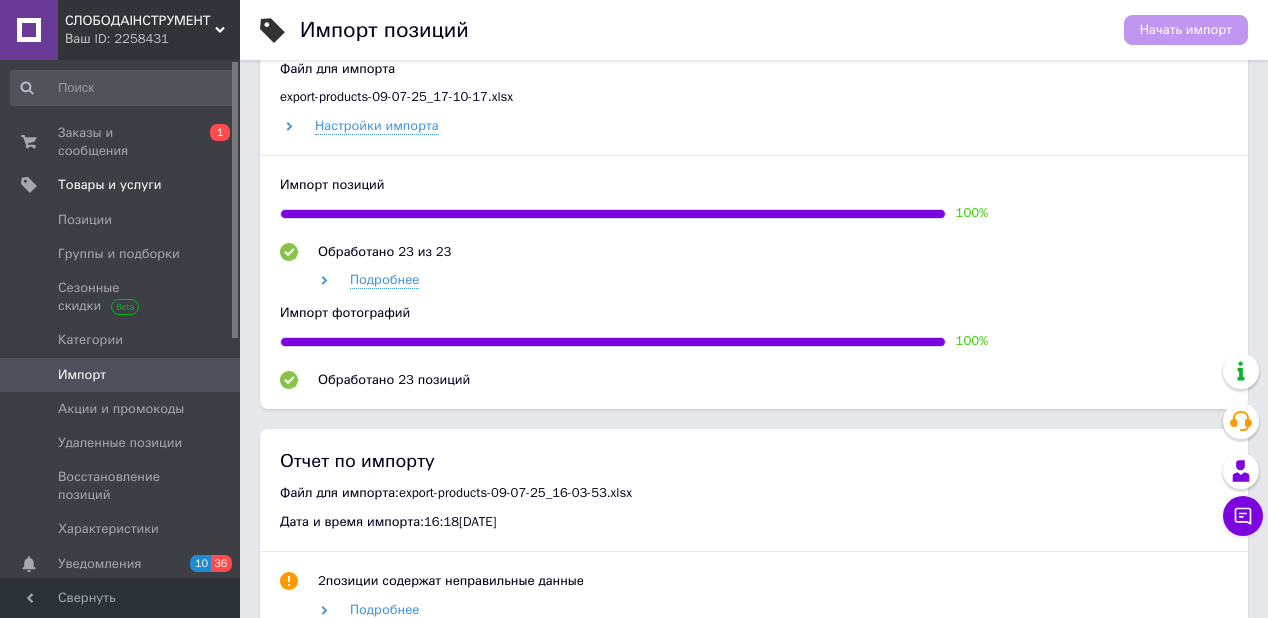 click on "Импорт позиций 100 % Обработано 23 из 23 Подробнее Импорт фотографий 100 % Обработано 23 позиций" at bounding box center [754, 283] 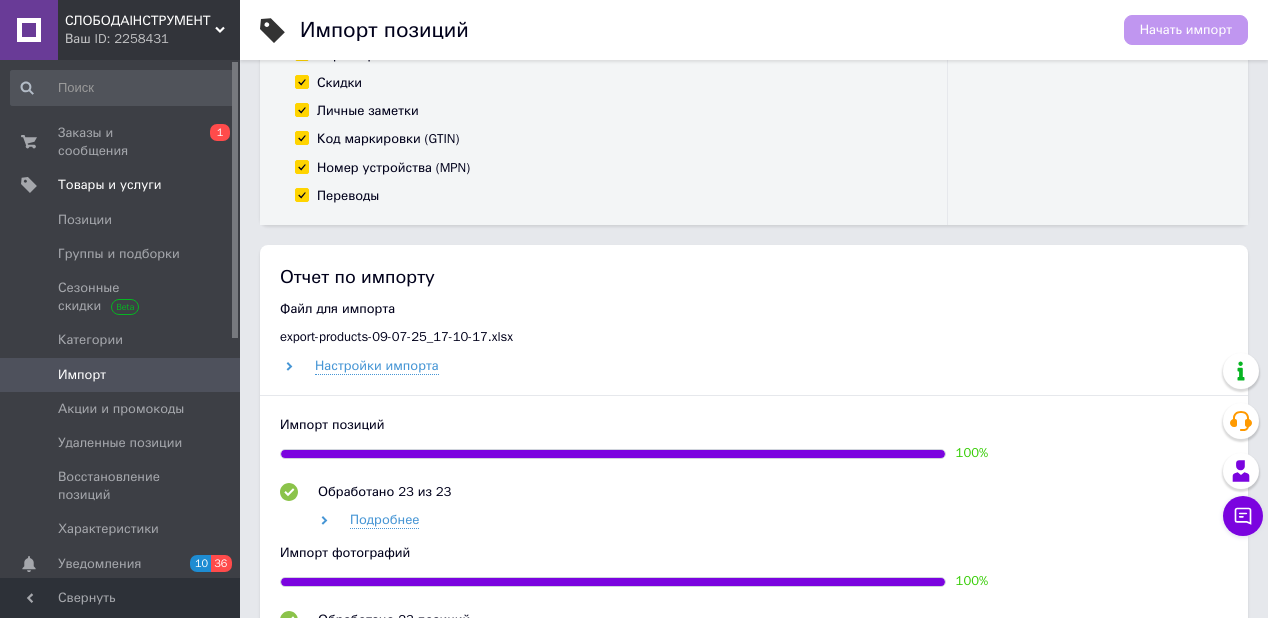 scroll, scrollTop: 560, scrollLeft: 0, axis: vertical 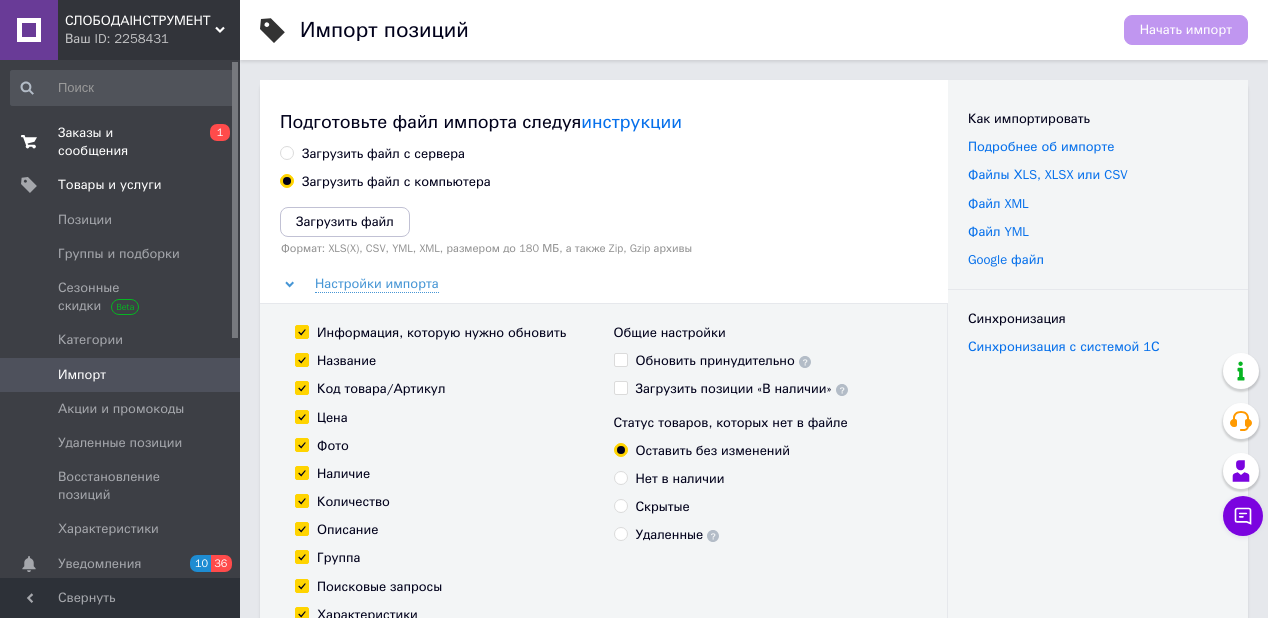 click on "Заказы и сообщения" at bounding box center (121, 142) 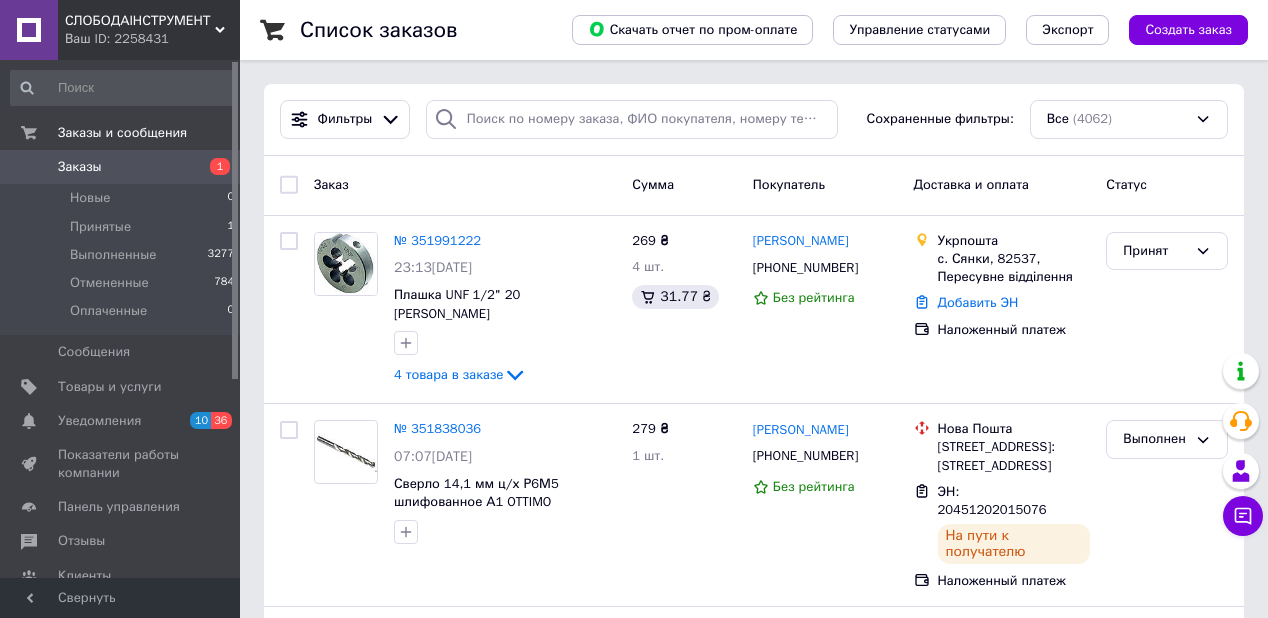 click on "Заказ" at bounding box center [465, 185] 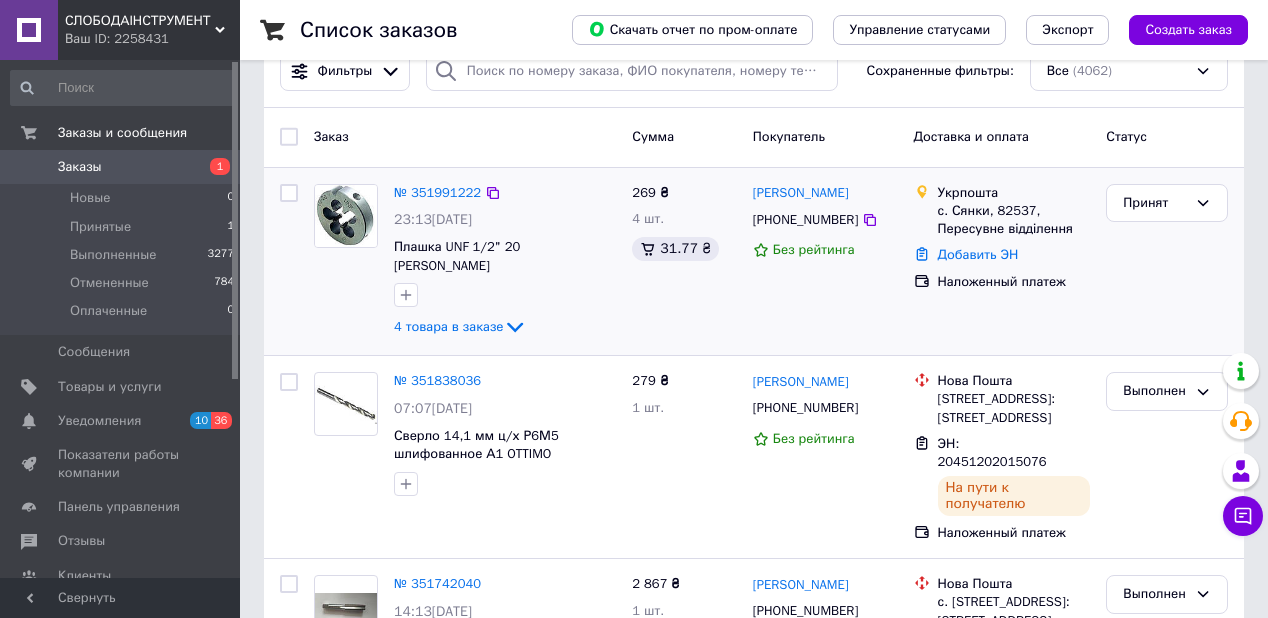 scroll, scrollTop: 0, scrollLeft: 0, axis: both 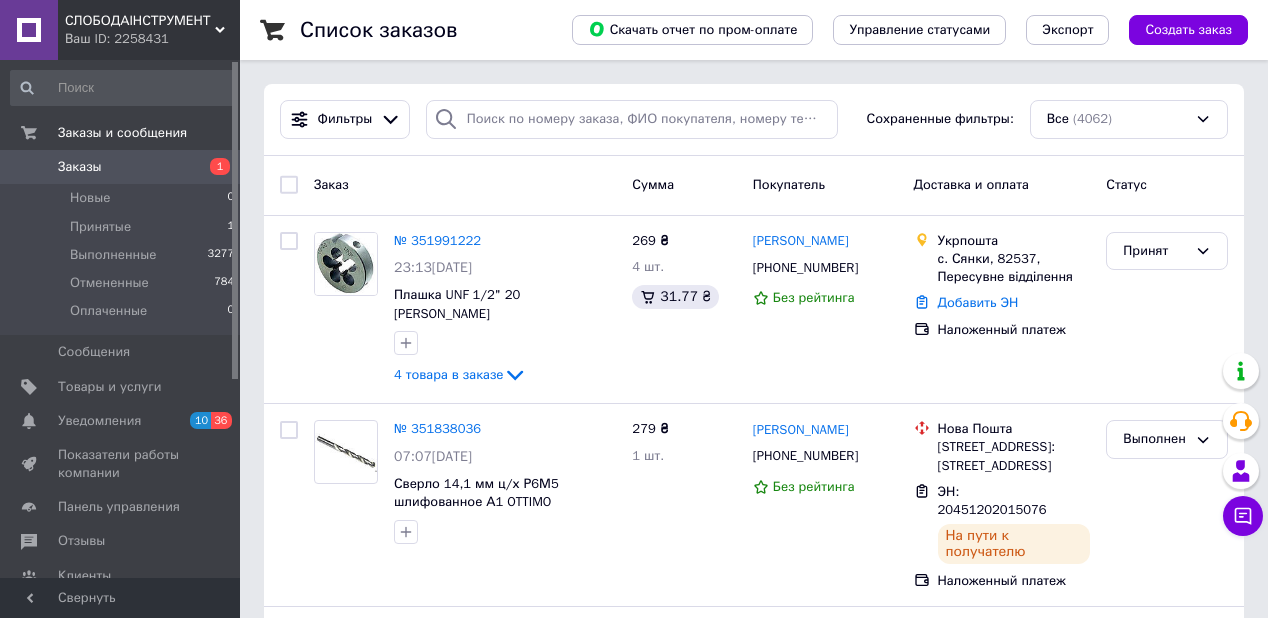 click on "Заказ" at bounding box center [465, 185] 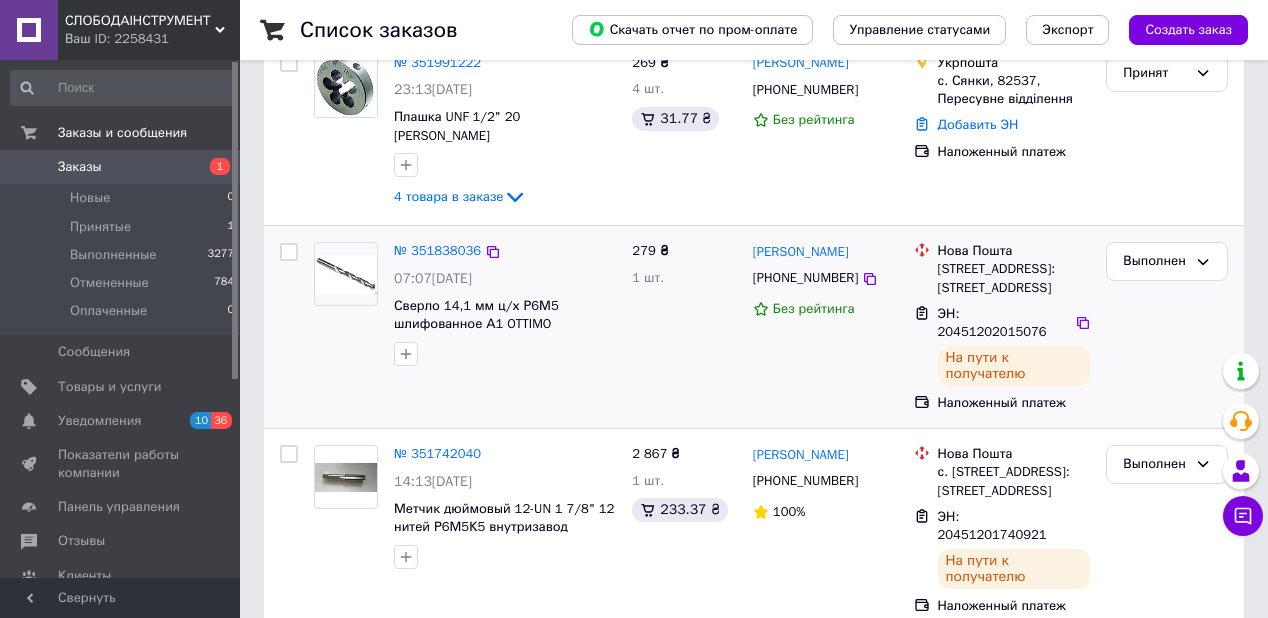 scroll, scrollTop: 0, scrollLeft: 0, axis: both 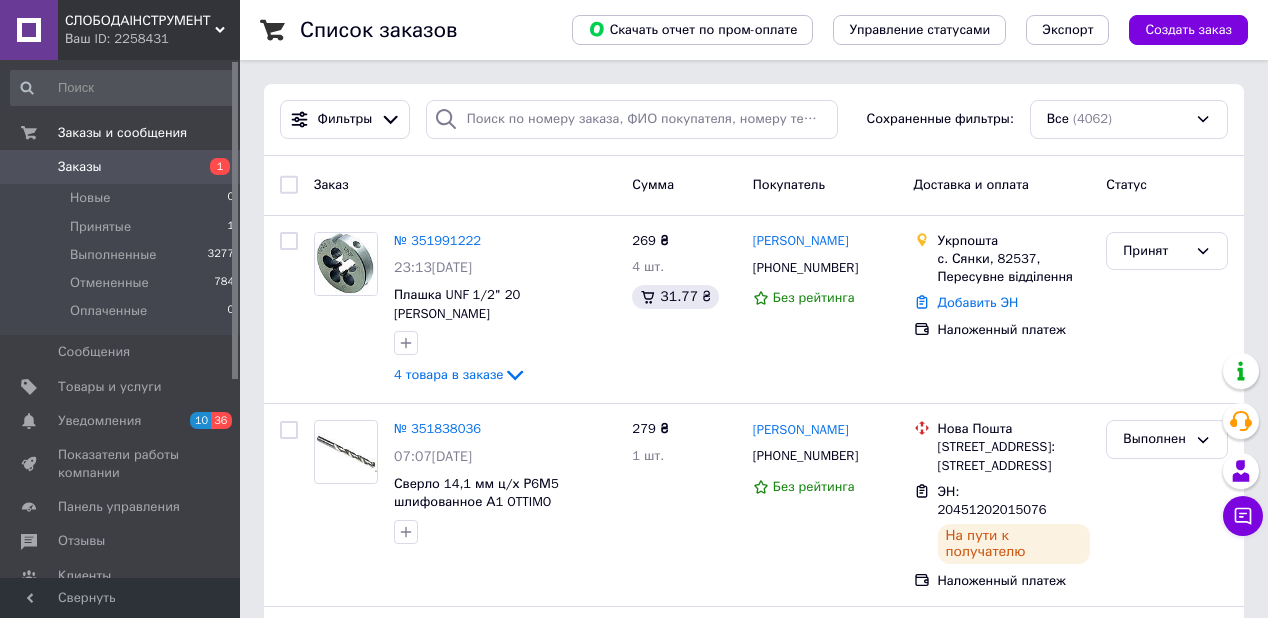 click on "Заказ" at bounding box center [465, 185] 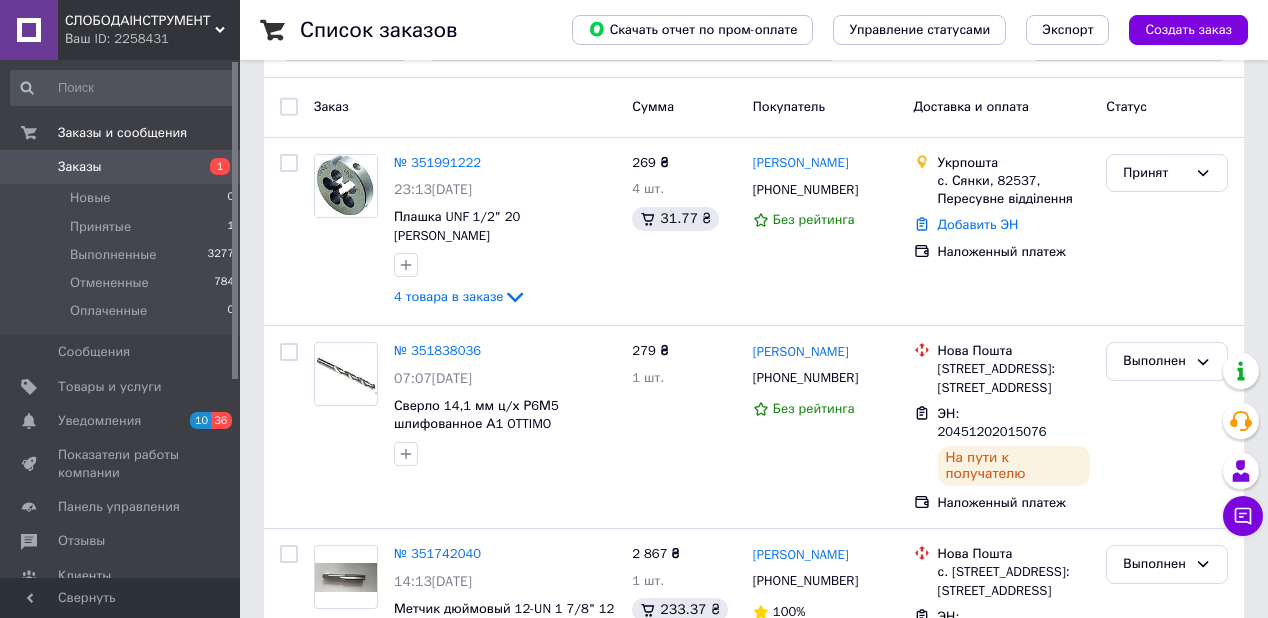 scroll, scrollTop: 0, scrollLeft: 0, axis: both 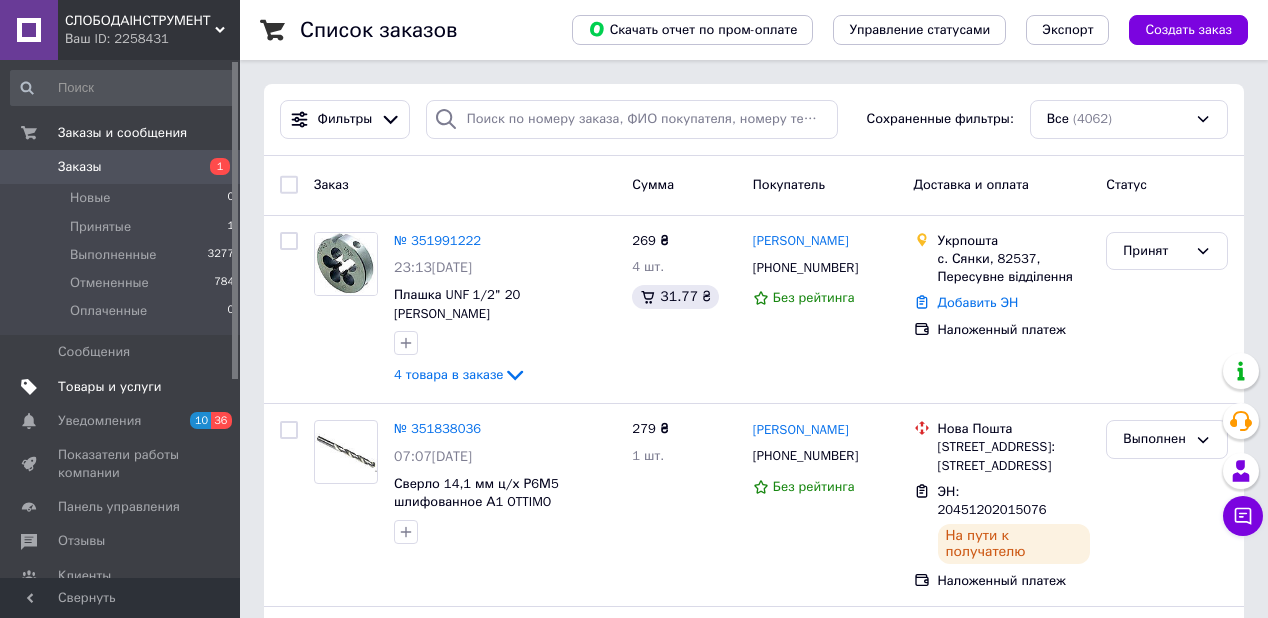 click on "Товары и услуги" at bounding box center (110, 387) 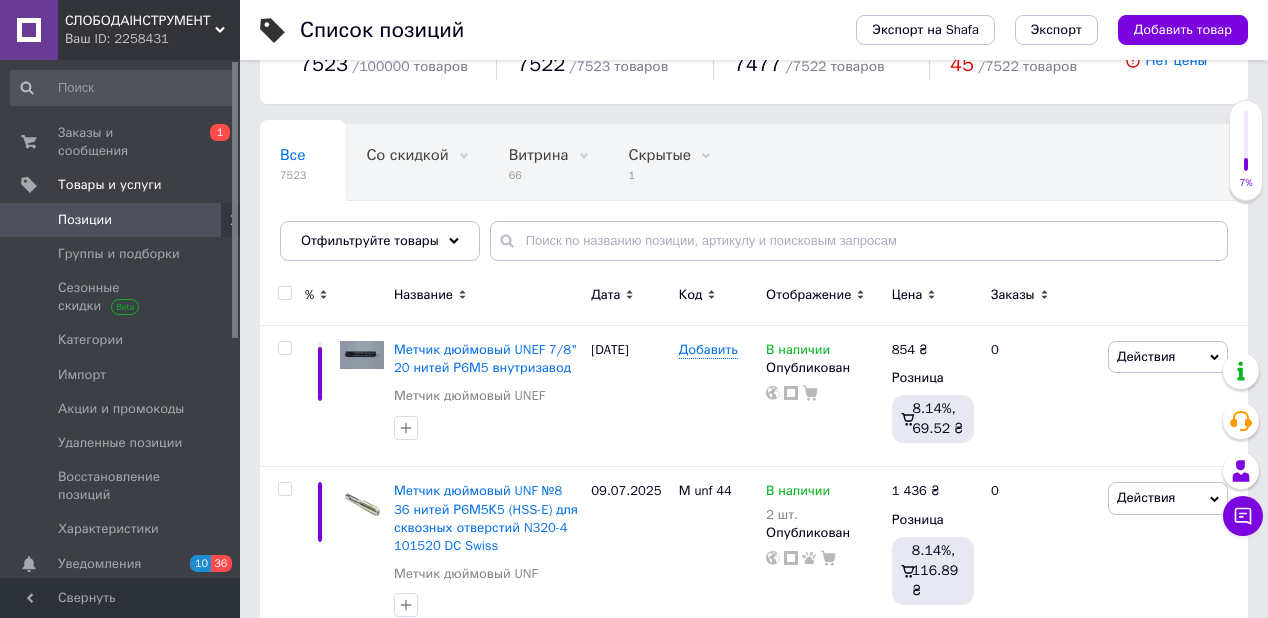 scroll, scrollTop: 160, scrollLeft: 0, axis: vertical 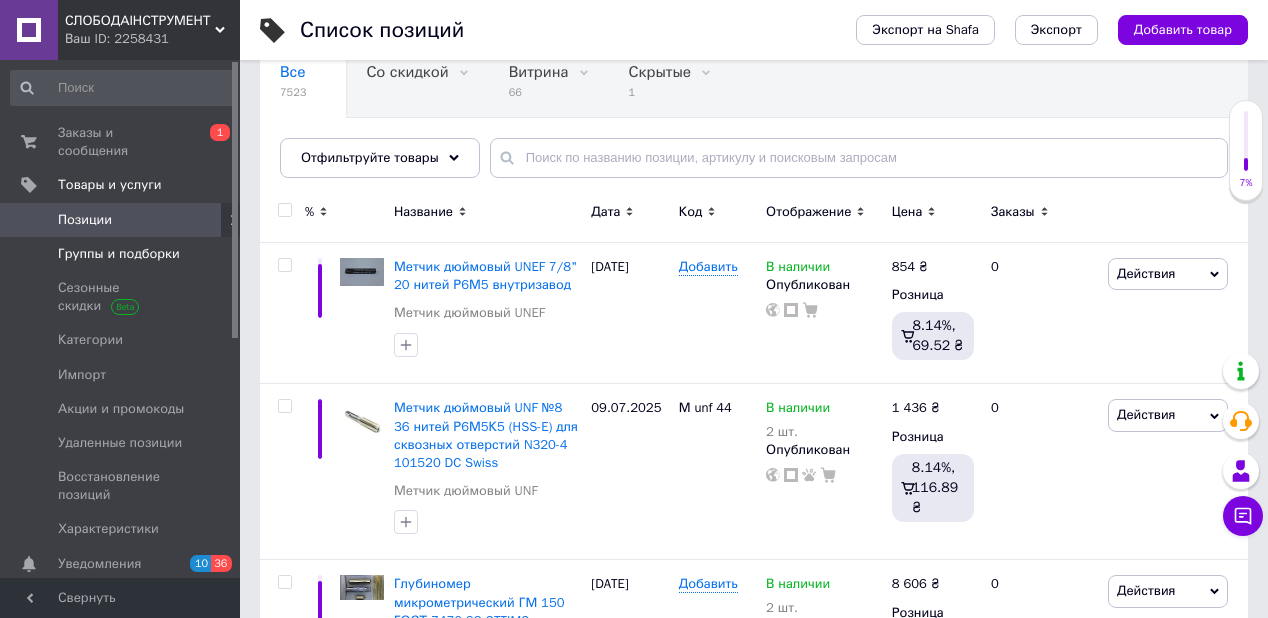 click on "Группы и подборки" at bounding box center (119, 254) 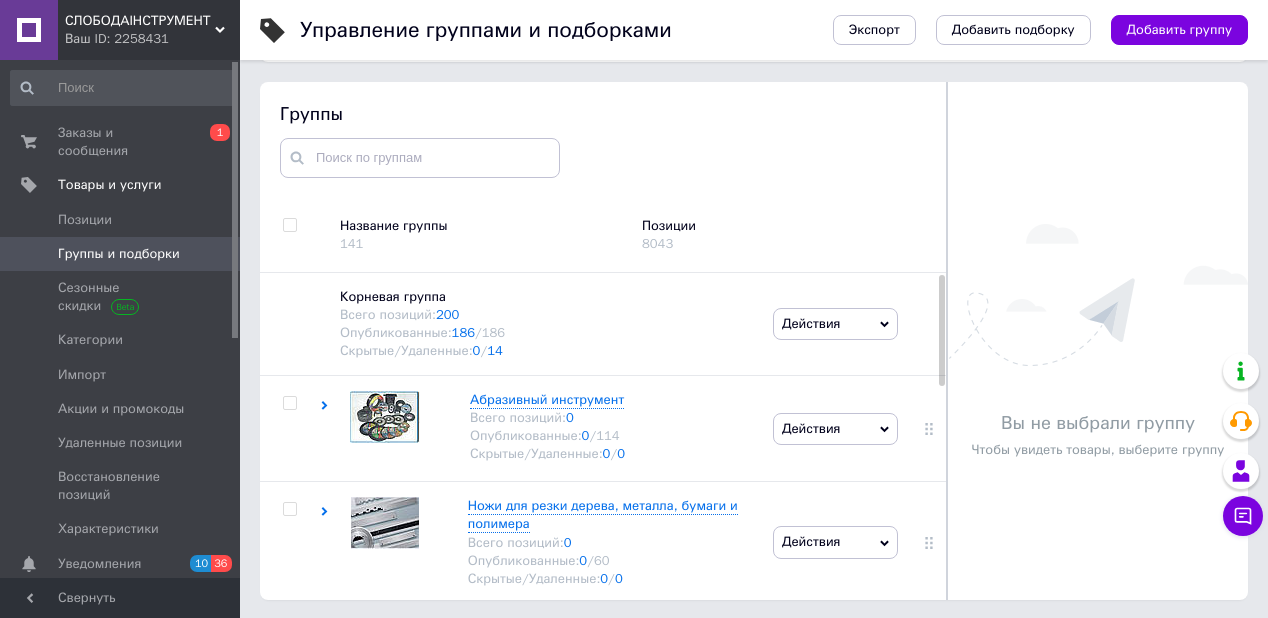 scroll, scrollTop: 113, scrollLeft: 0, axis: vertical 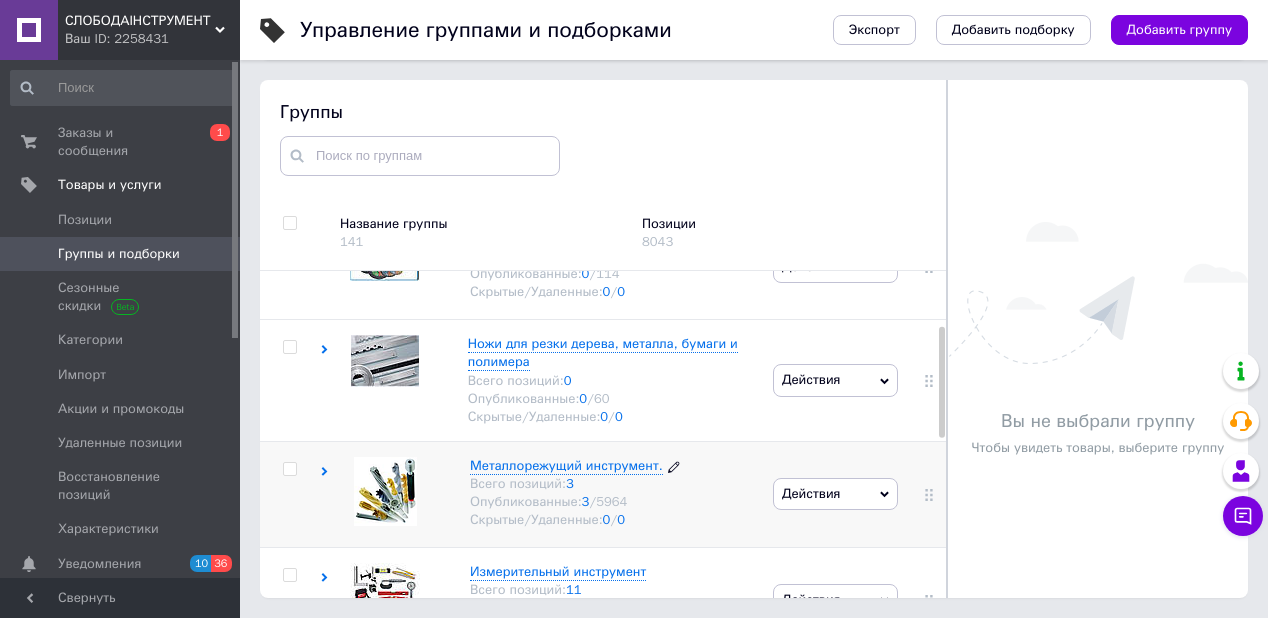 click on "Металлорежущий инструмент." at bounding box center (566, 465) 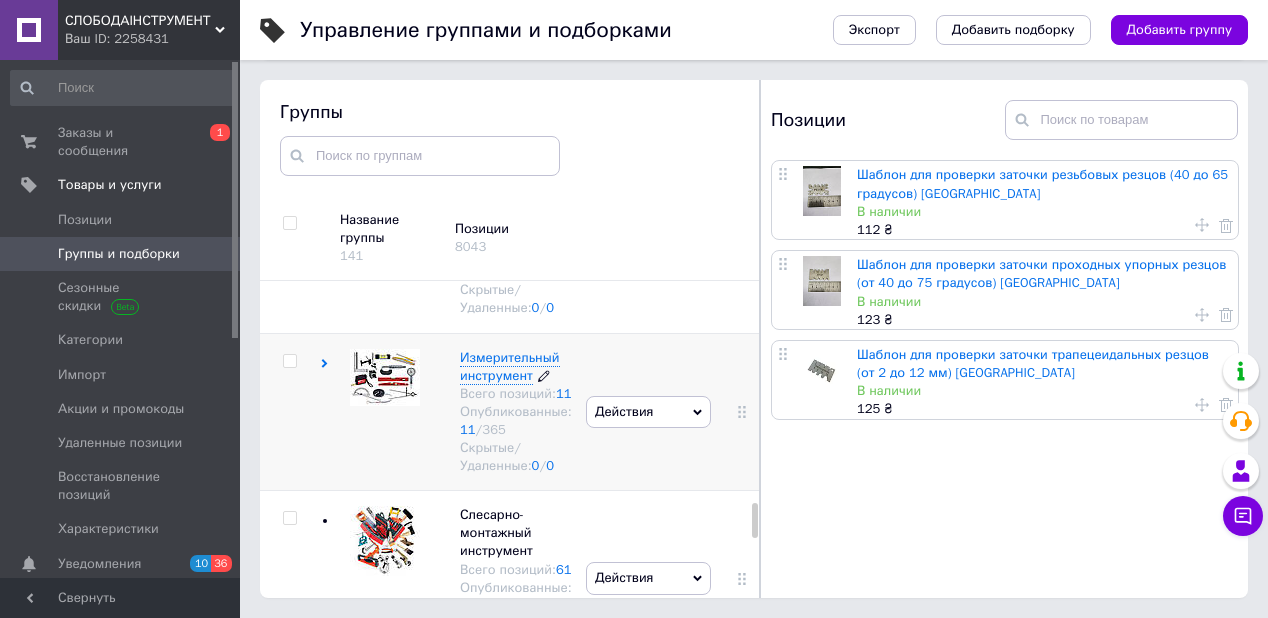 scroll, scrollTop: 2000, scrollLeft: 0, axis: vertical 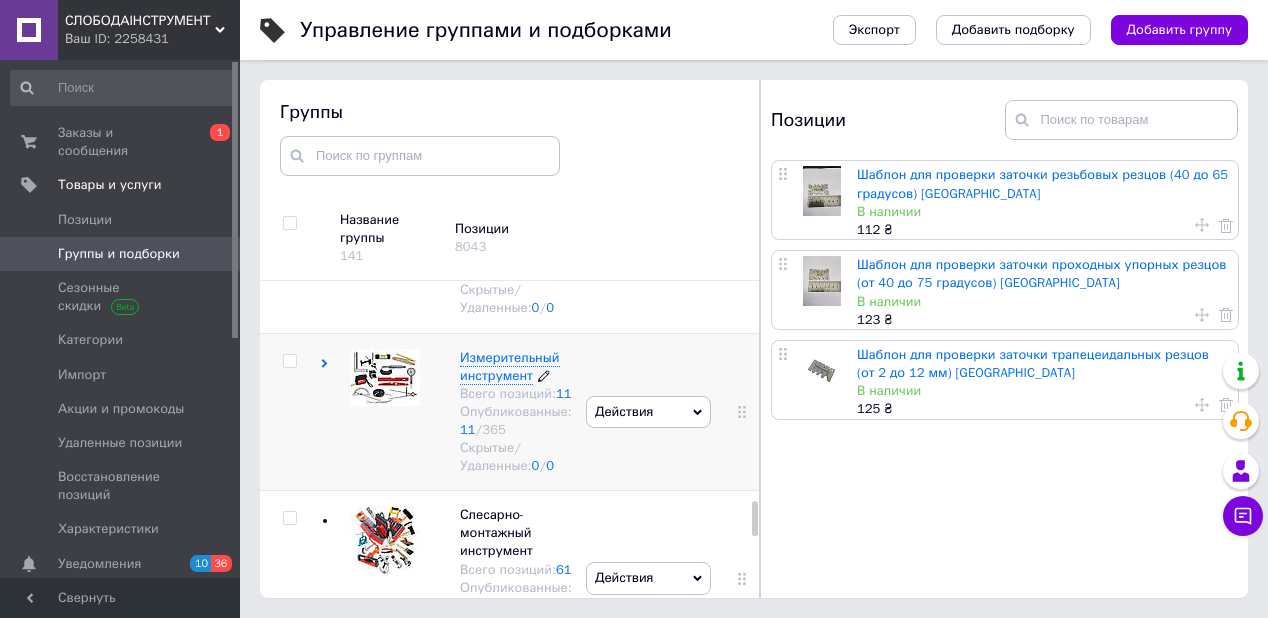 click on "Измерительный инструмент" at bounding box center [510, 366] 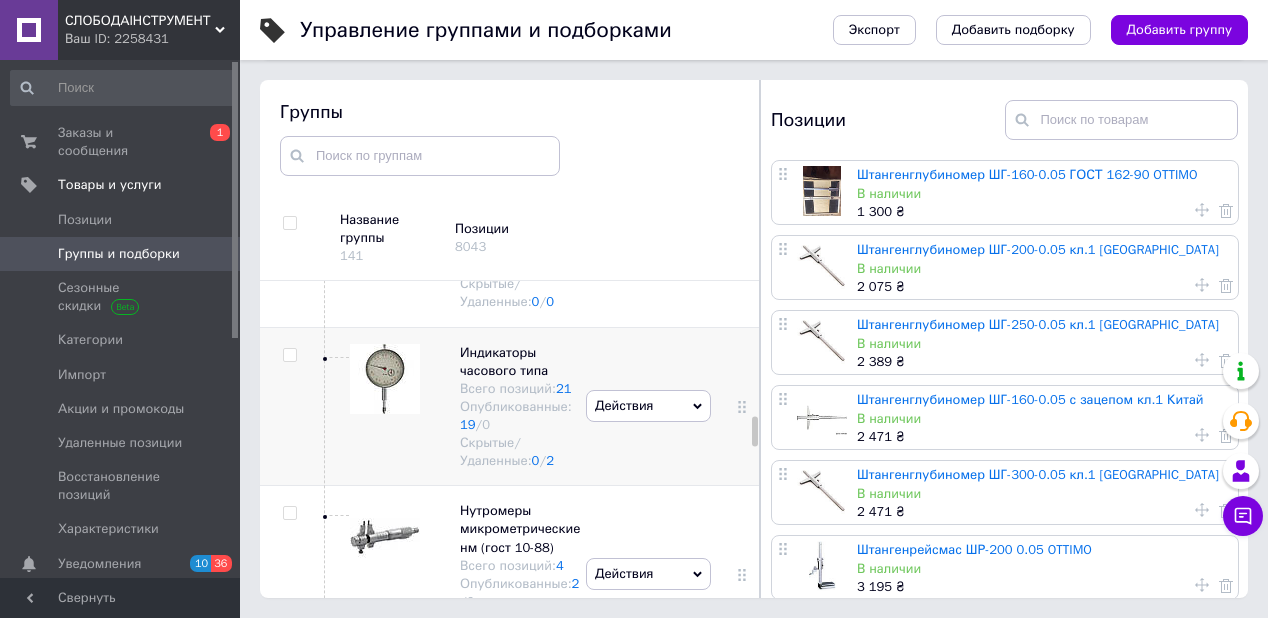 scroll, scrollTop: 2480, scrollLeft: 0, axis: vertical 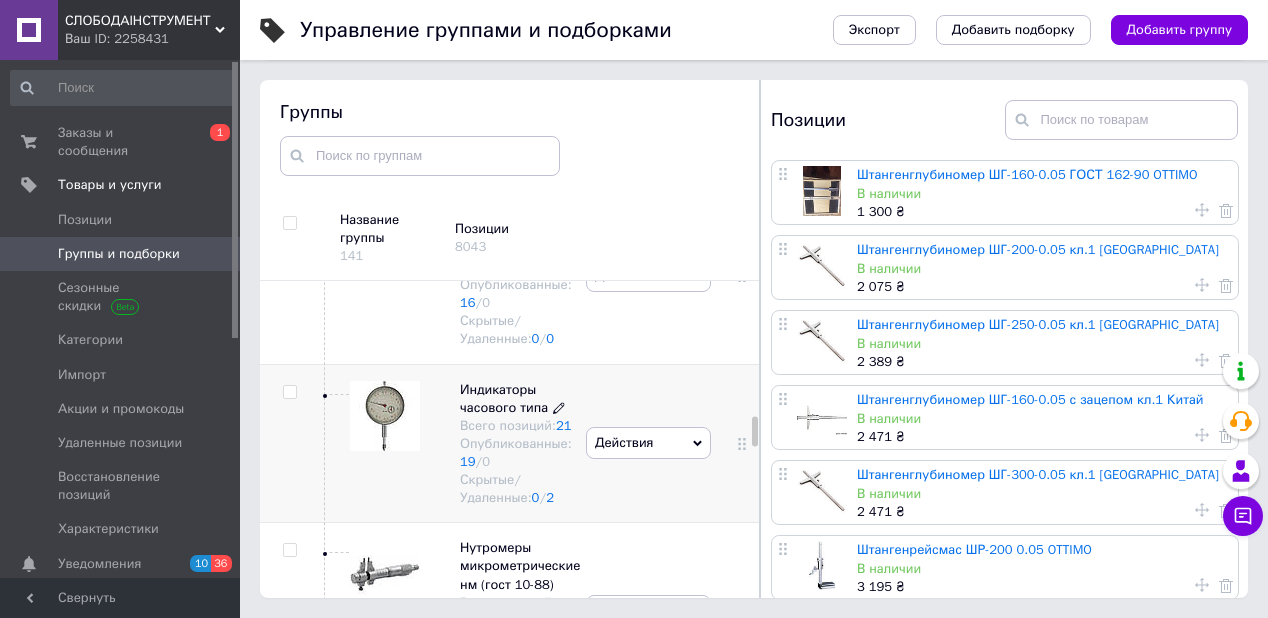 click on "Индикаторы часового типа" at bounding box center [504, 398] 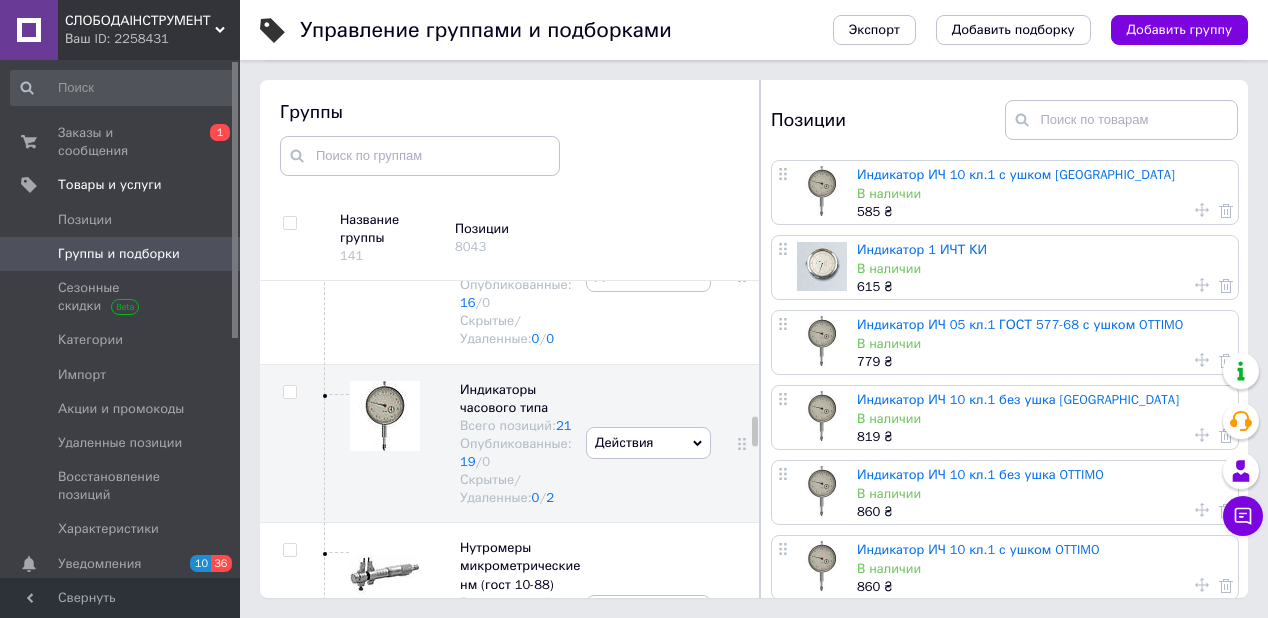 click on "Индикатор ИЧ 05 кл.1 ГОСТ 577-68 с ушком OTTIMO" at bounding box center (1020, 324) 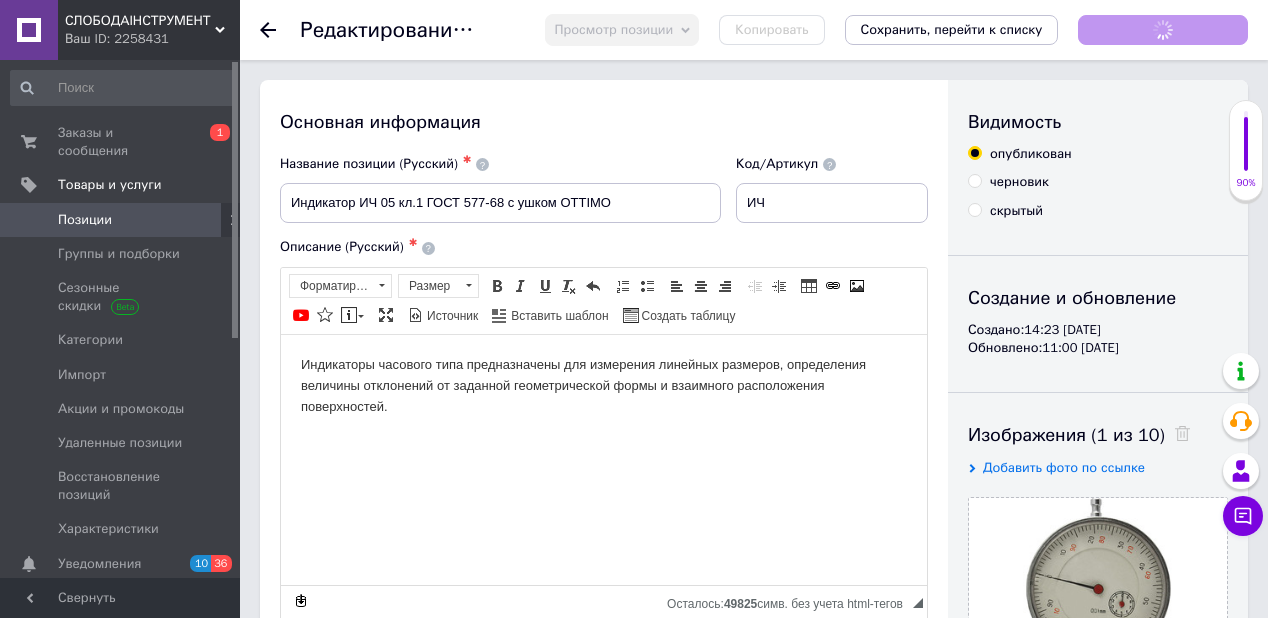scroll, scrollTop: 0, scrollLeft: 0, axis: both 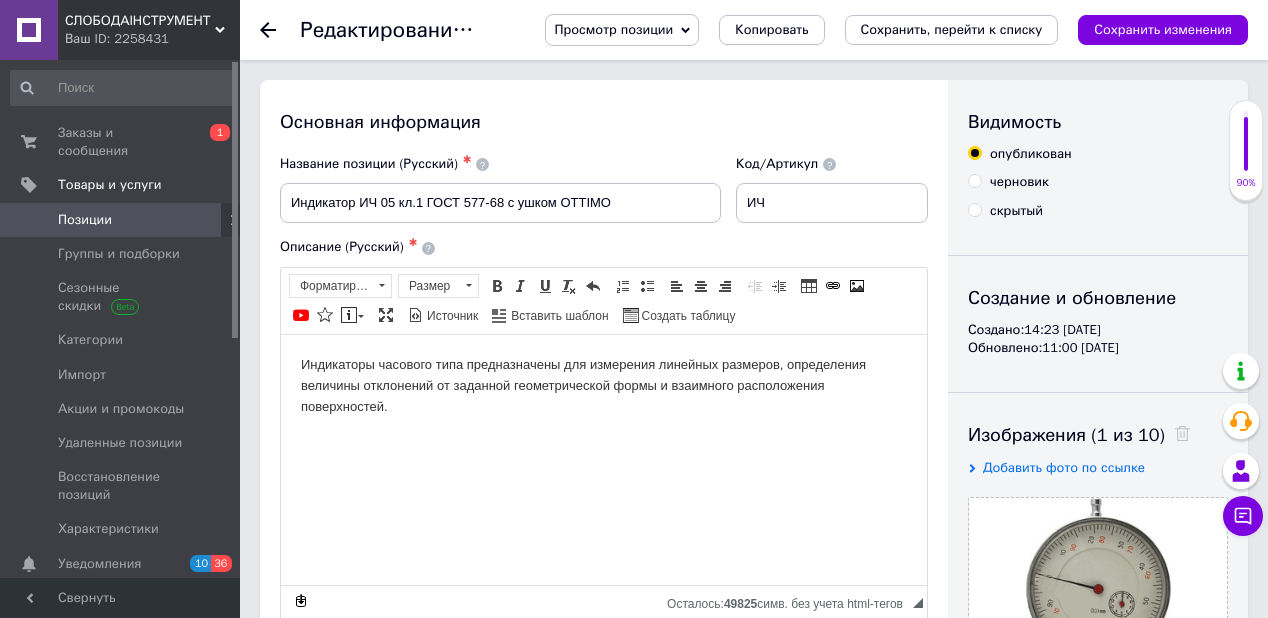 click 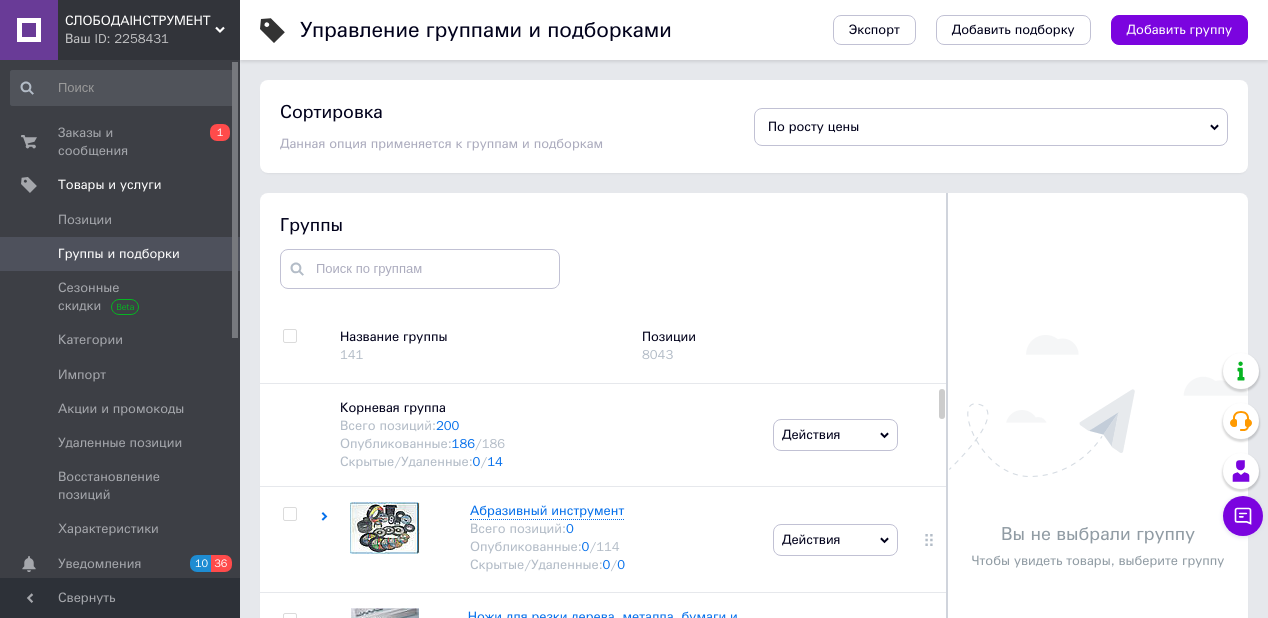 scroll, scrollTop: 113, scrollLeft: 0, axis: vertical 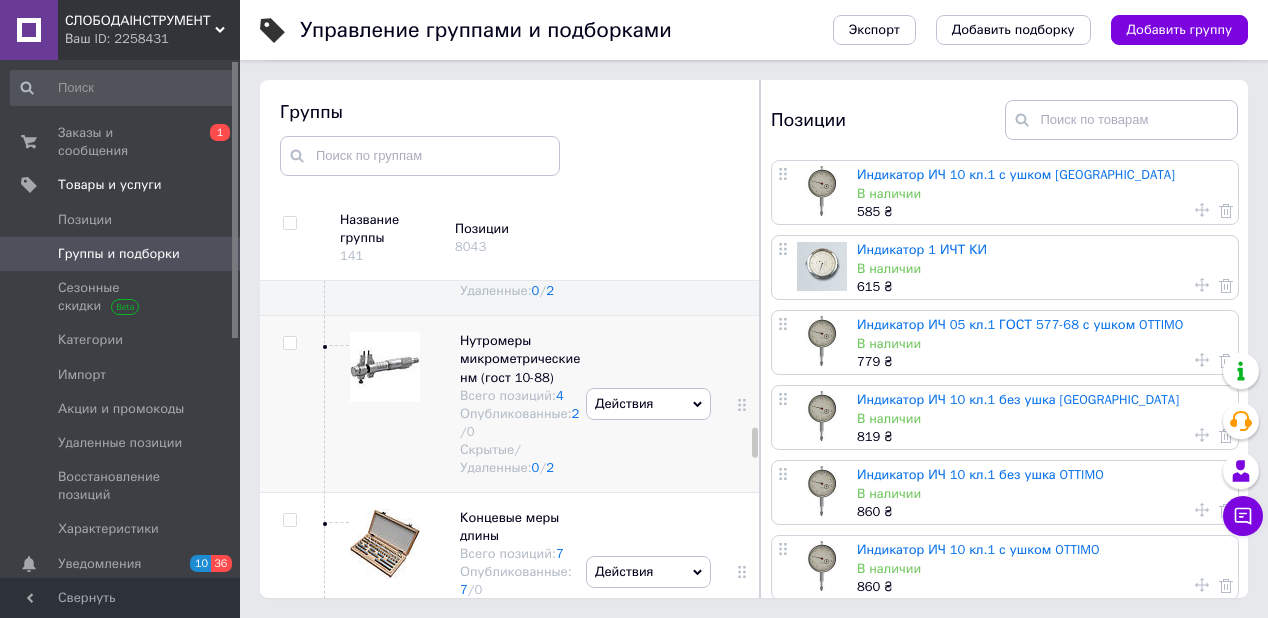 click at bounding box center (289, 343) 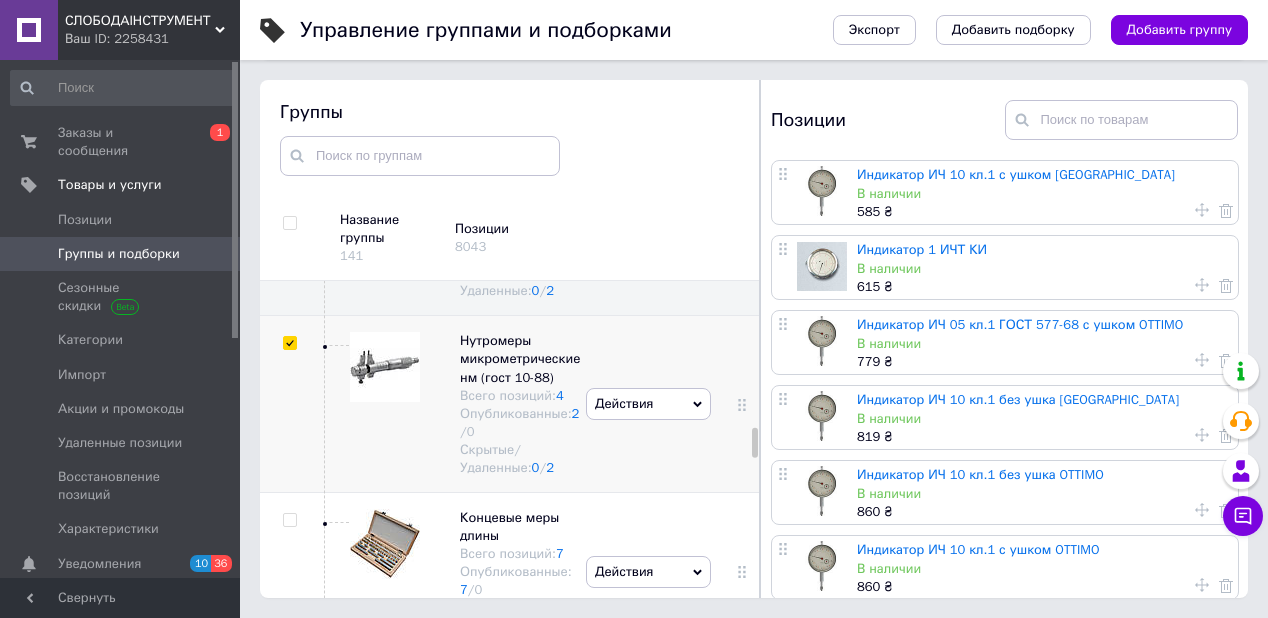 checkbox on "true" 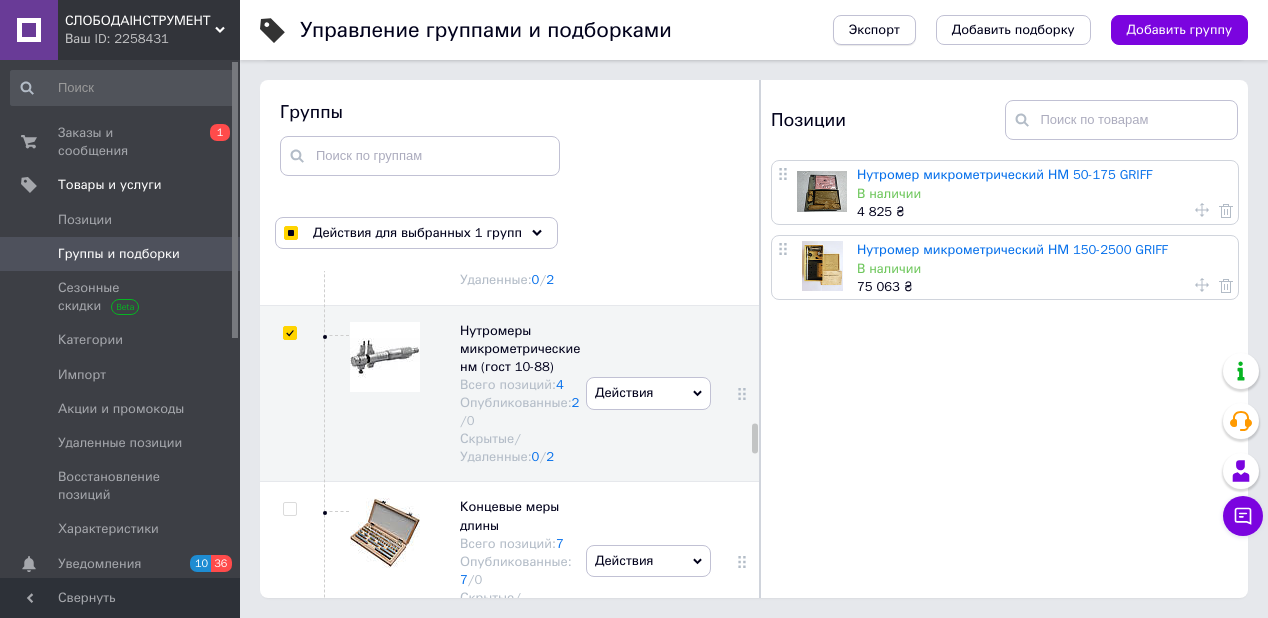 click on "Экспорт" at bounding box center [874, 30] 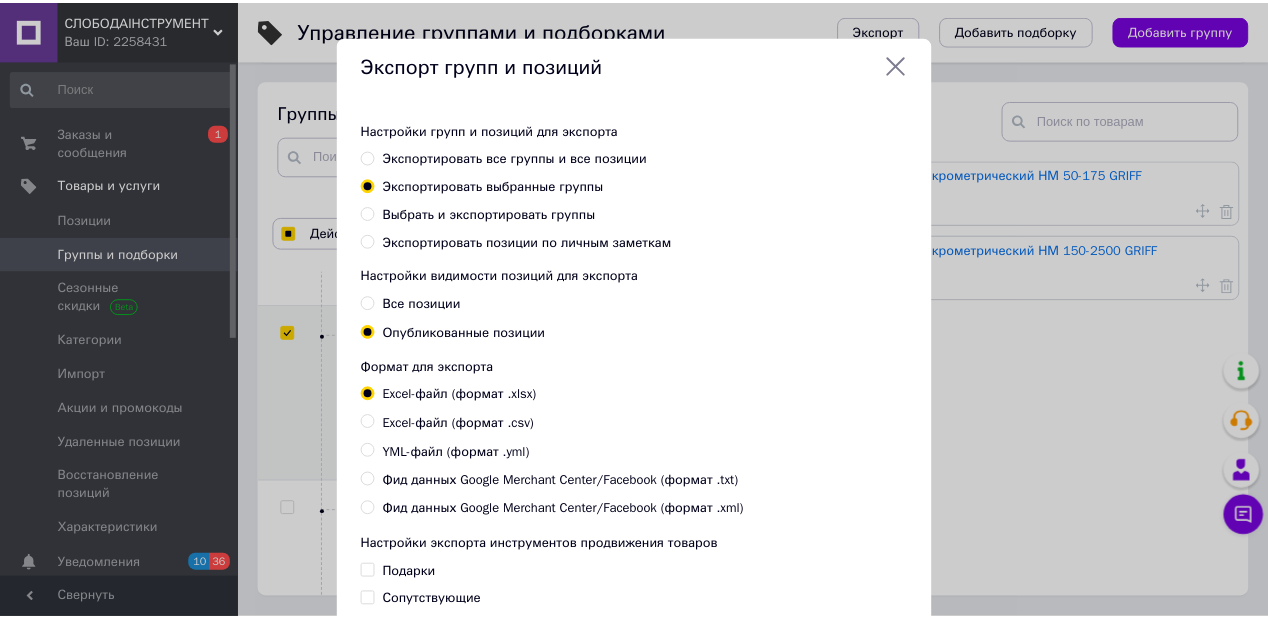scroll, scrollTop: 229, scrollLeft: 0, axis: vertical 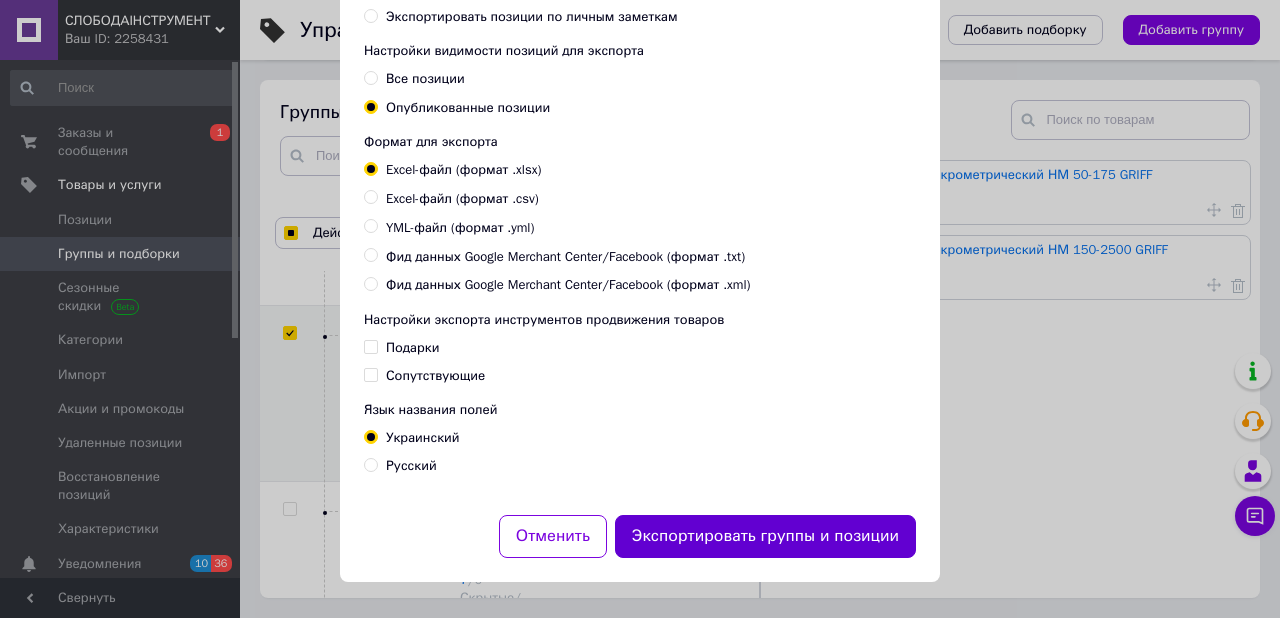click on "Экспортировать группы и позиции" at bounding box center (765, 536) 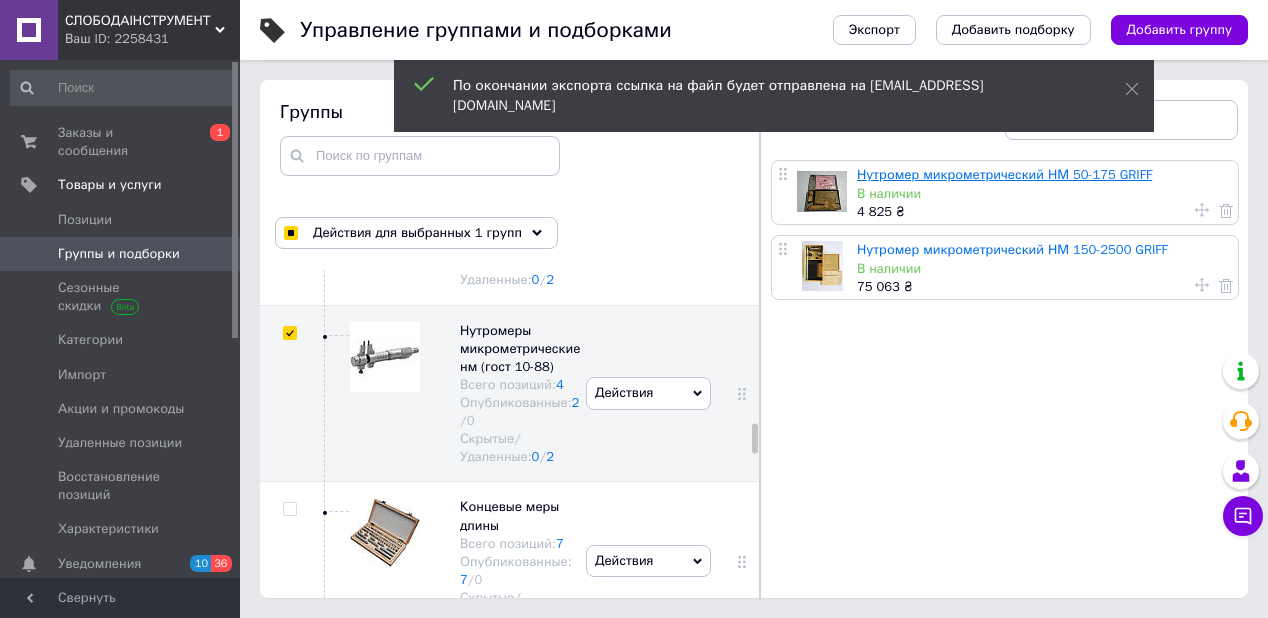 click on "Нутромер микрометрический НМ 50-175 GRIFF" at bounding box center [1004, 174] 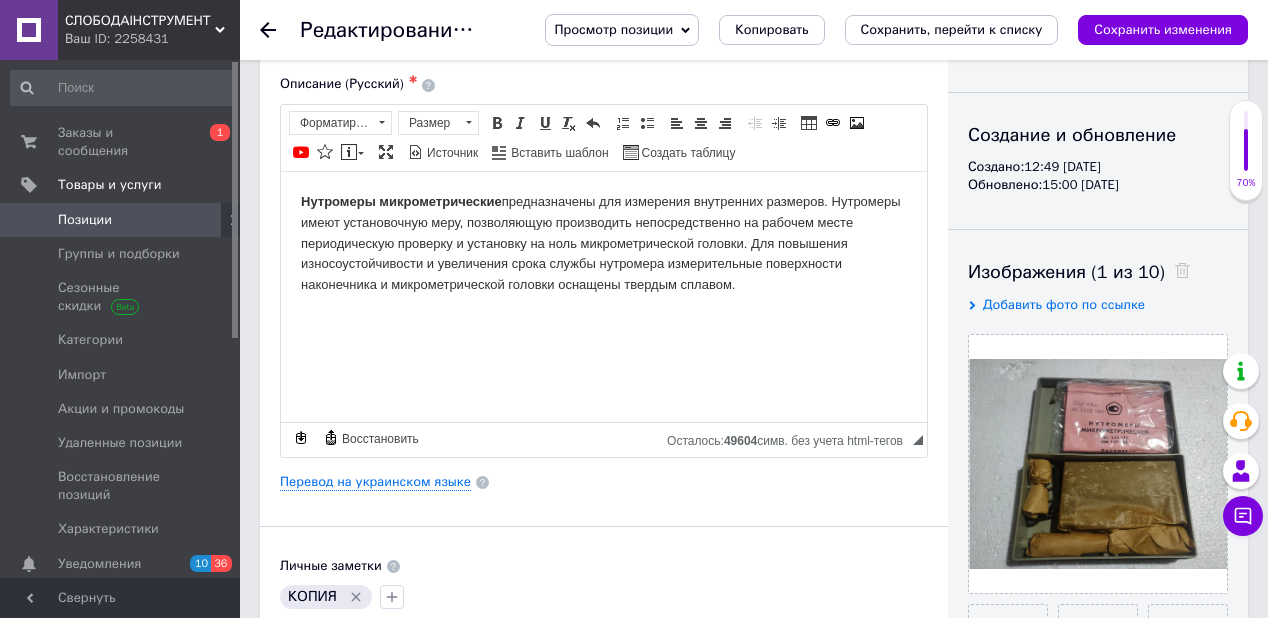 scroll, scrollTop: 160, scrollLeft: 0, axis: vertical 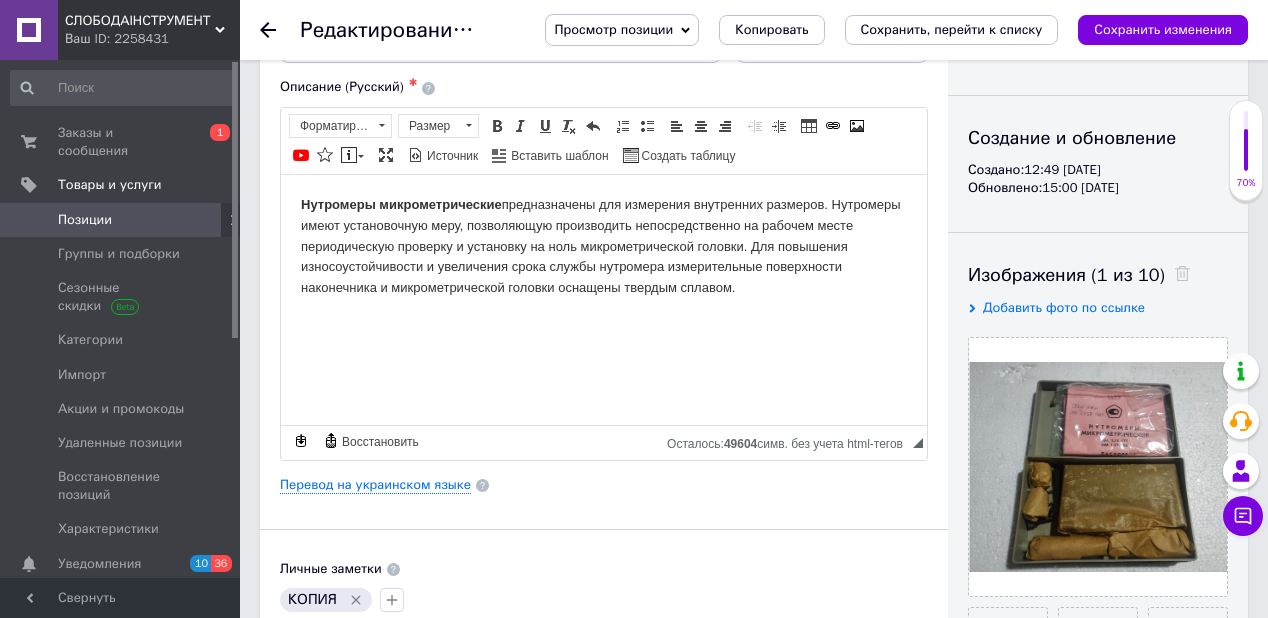 click 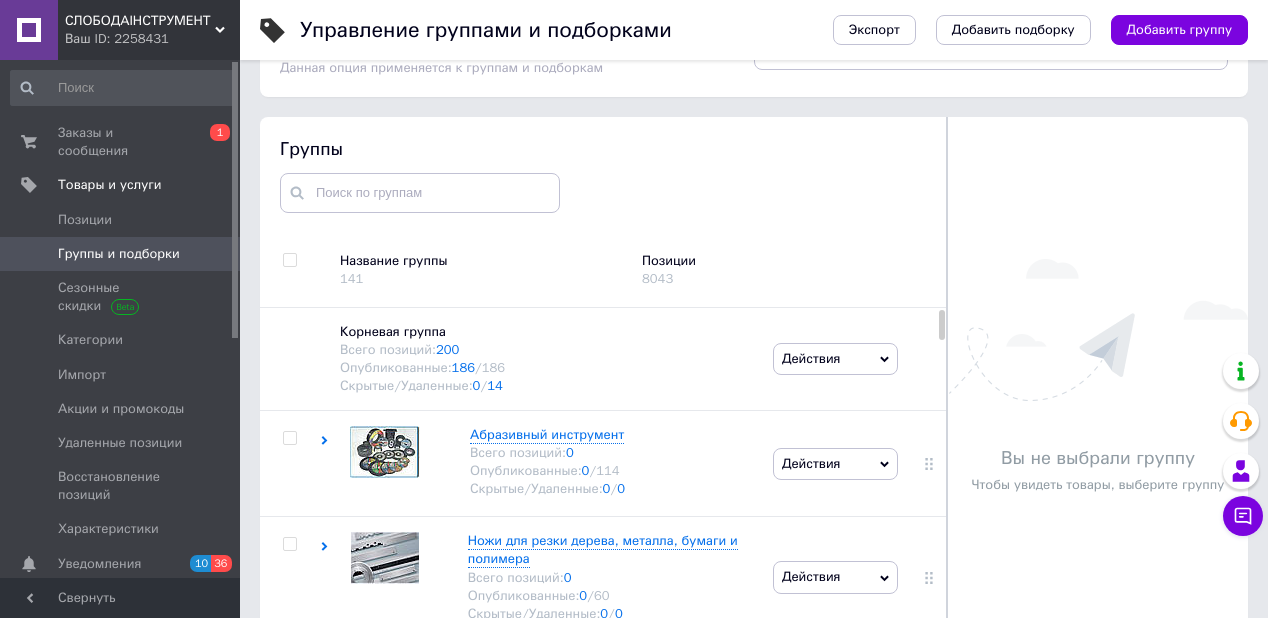 scroll, scrollTop: 113, scrollLeft: 0, axis: vertical 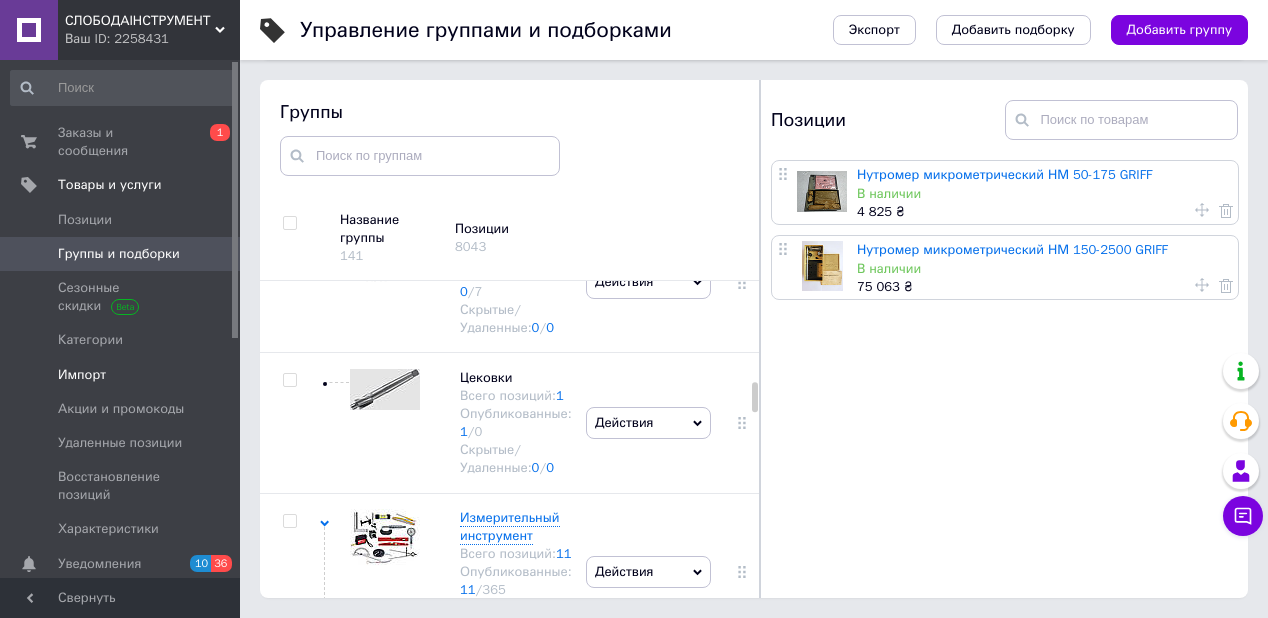 click on "Импорт" at bounding box center [82, 375] 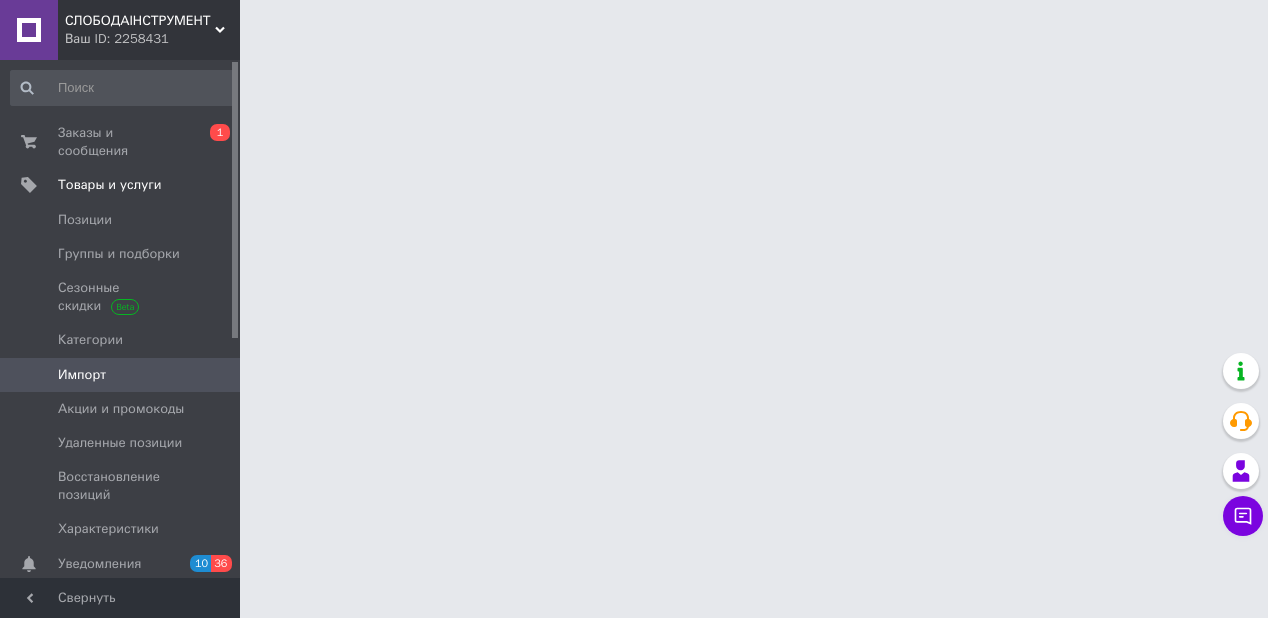 scroll, scrollTop: 0, scrollLeft: 0, axis: both 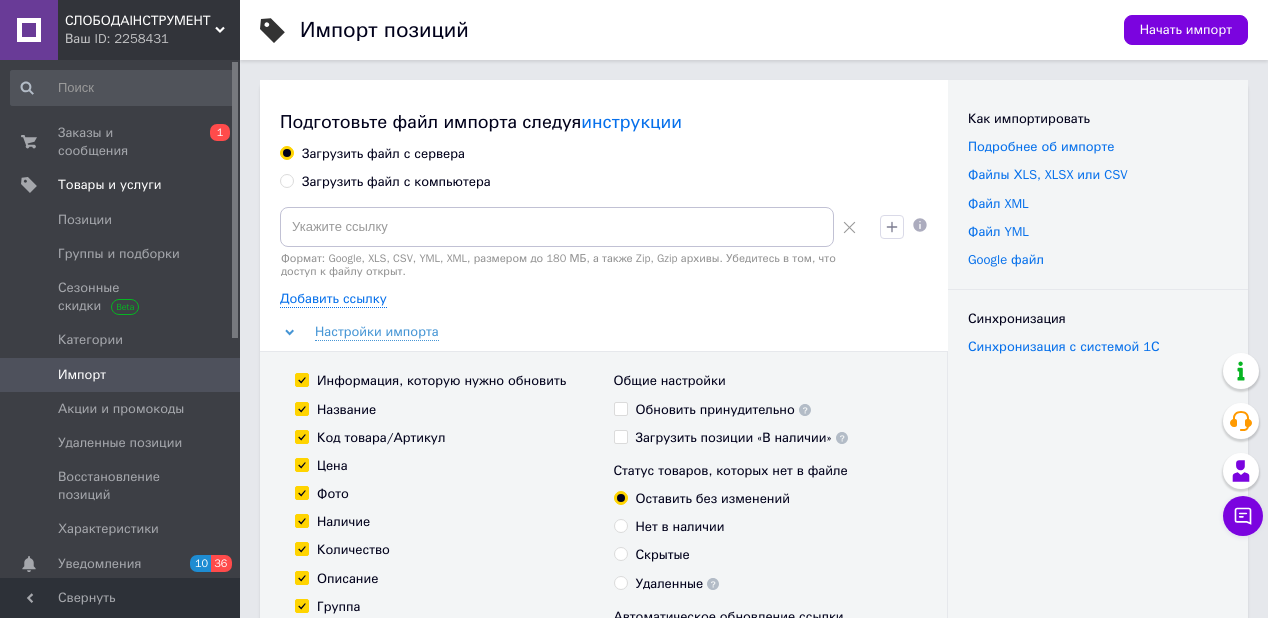 click on "Загрузить файл с компьютера" at bounding box center [286, 180] 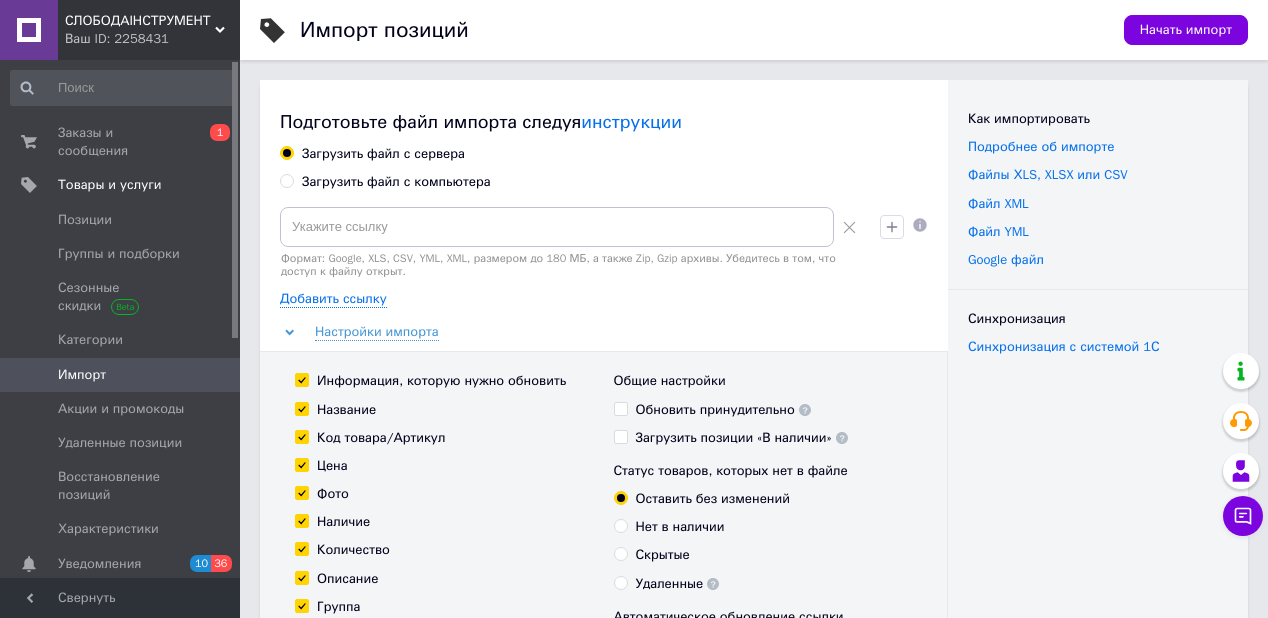 radio on "true" 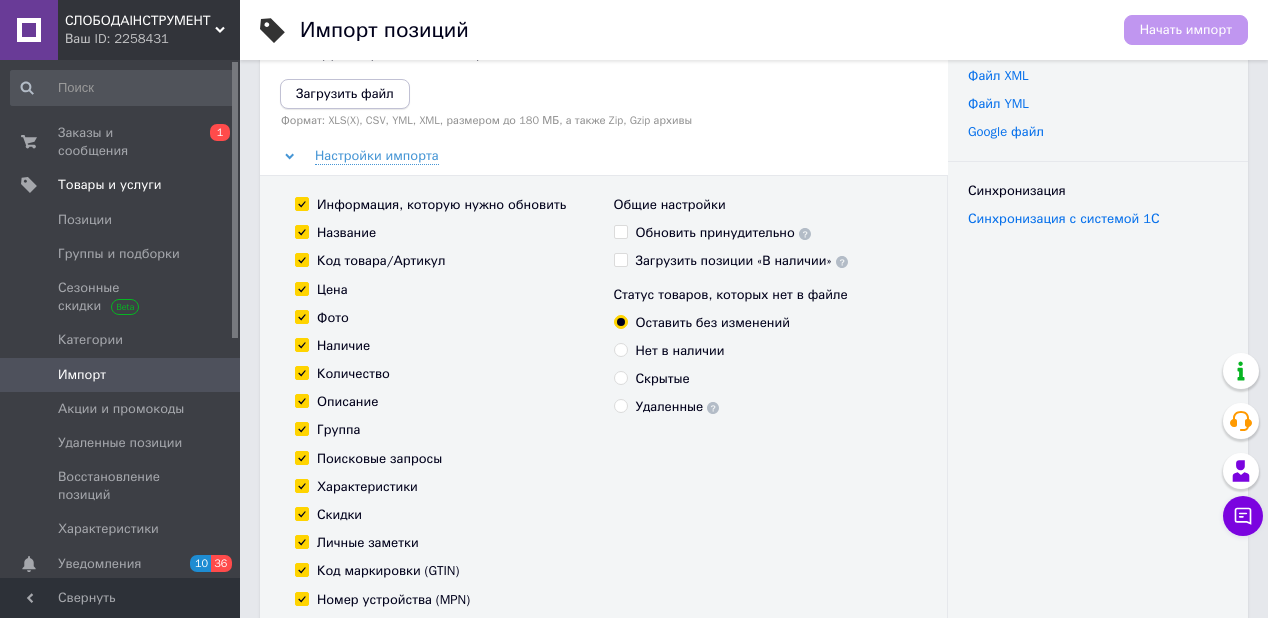 scroll, scrollTop: 0, scrollLeft: 0, axis: both 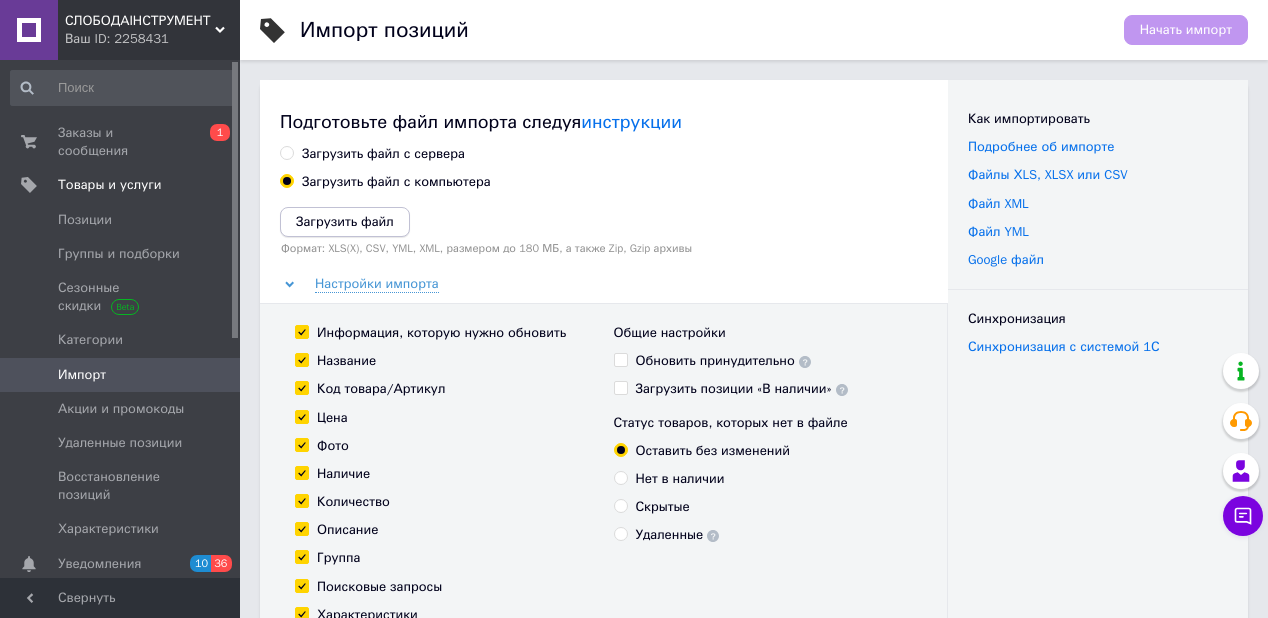 click on "Загрузить файл" at bounding box center (345, 221) 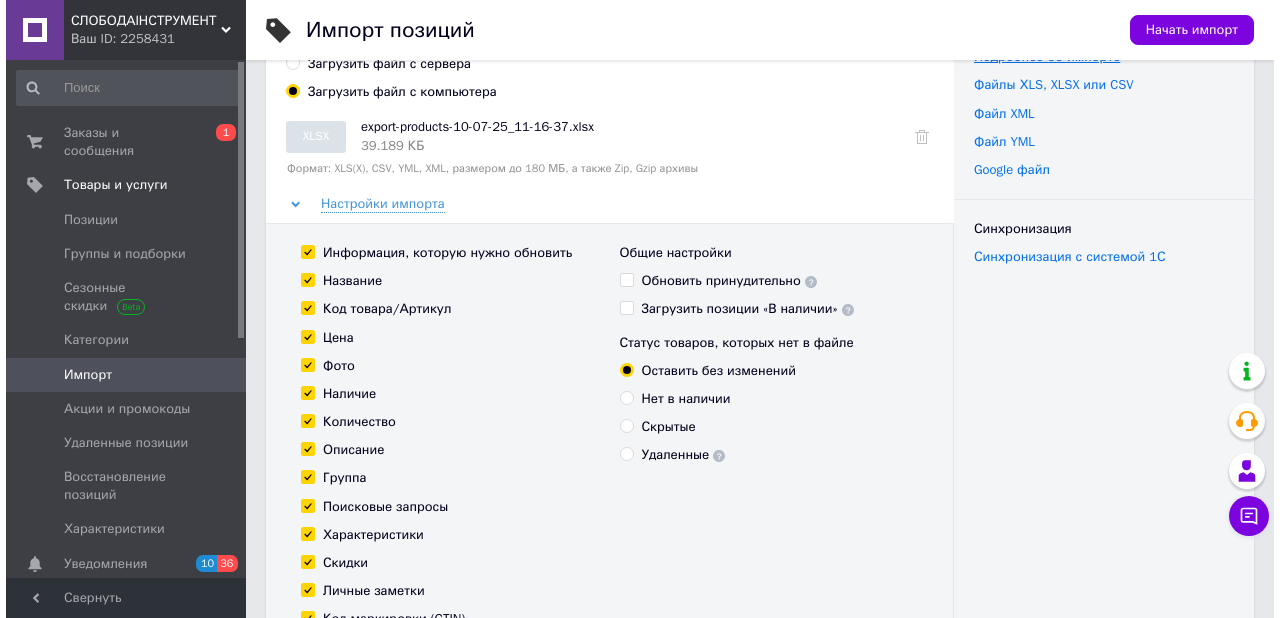 scroll, scrollTop: 80, scrollLeft: 0, axis: vertical 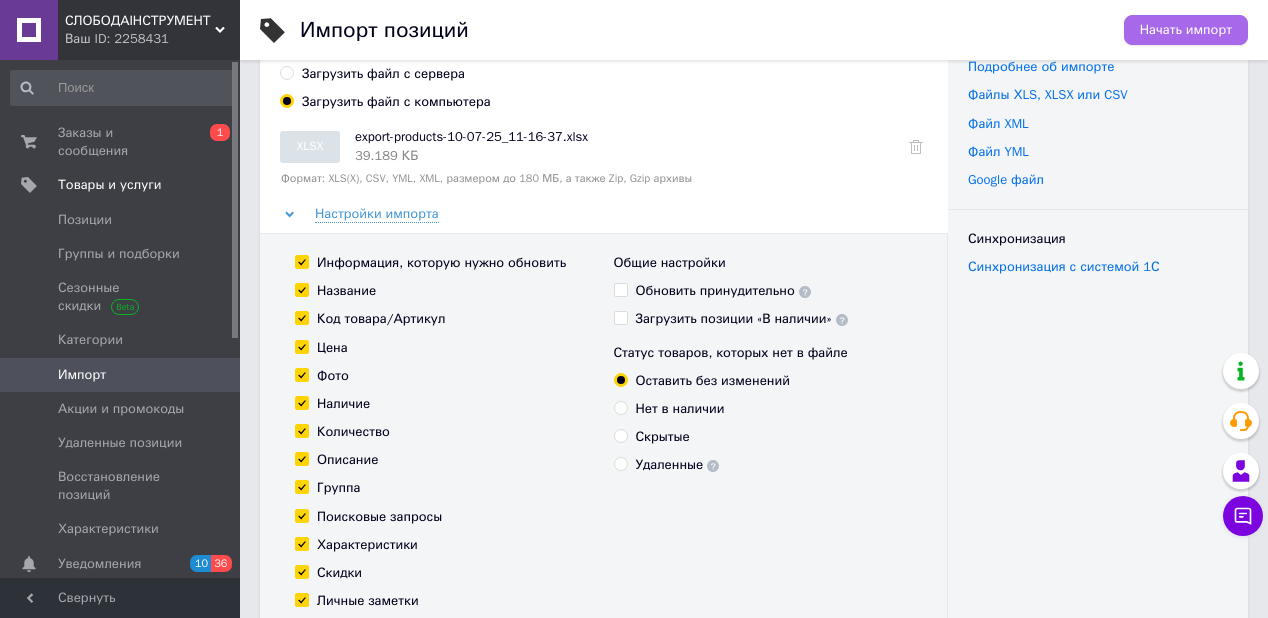 click on "Начать импорт" at bounding box center [1186, 30] 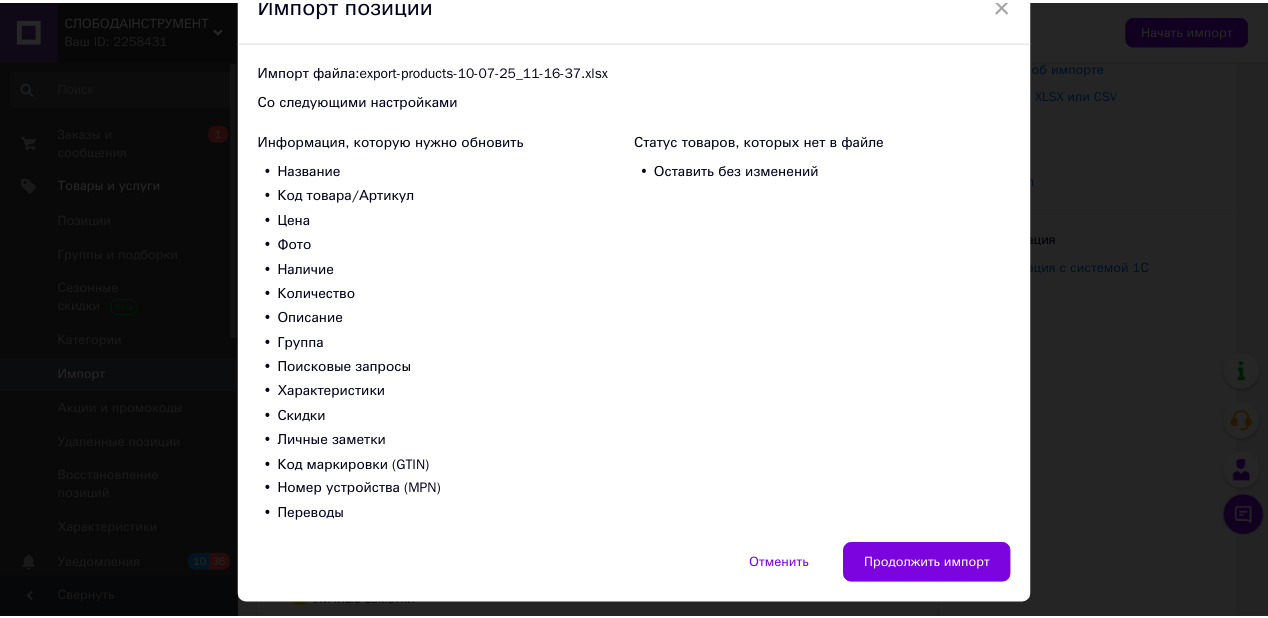 scroll, scrollTop: 156, scrollLeft: 0, axis: vertical 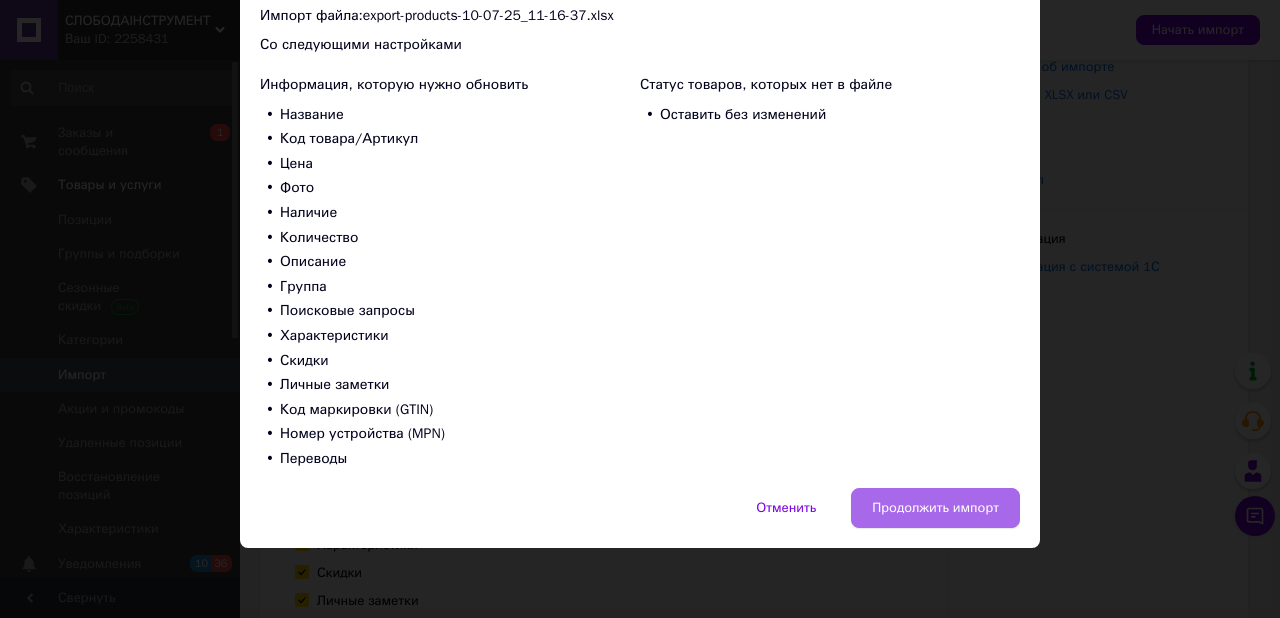 click on "Продолжить импорт" at bounding box center (935, 508) 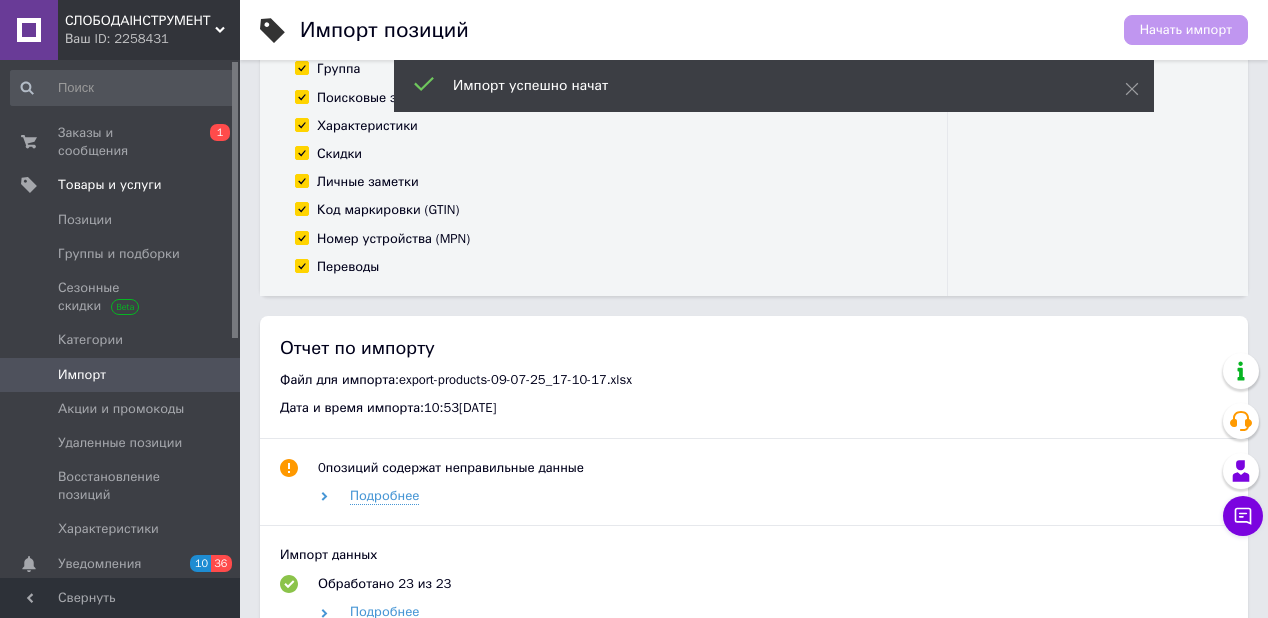 scroll, scrollTop: 480, scrollLeft: 0, axis: vertical 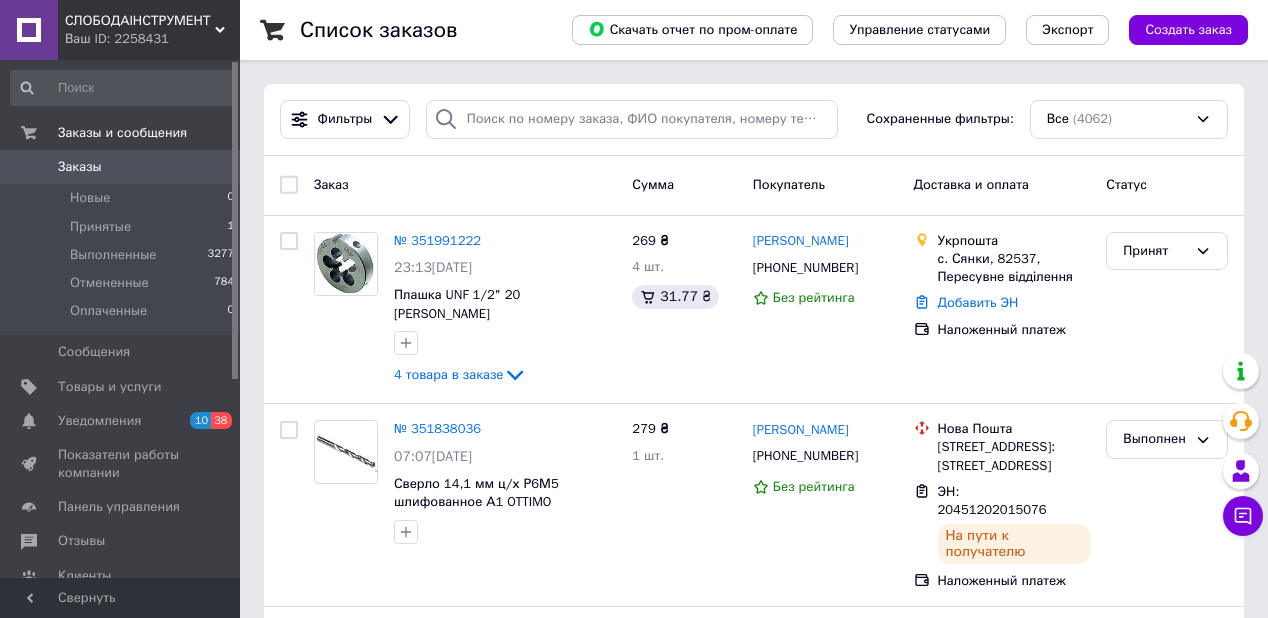 click on "Заказ" at bounding box center (465, 185) 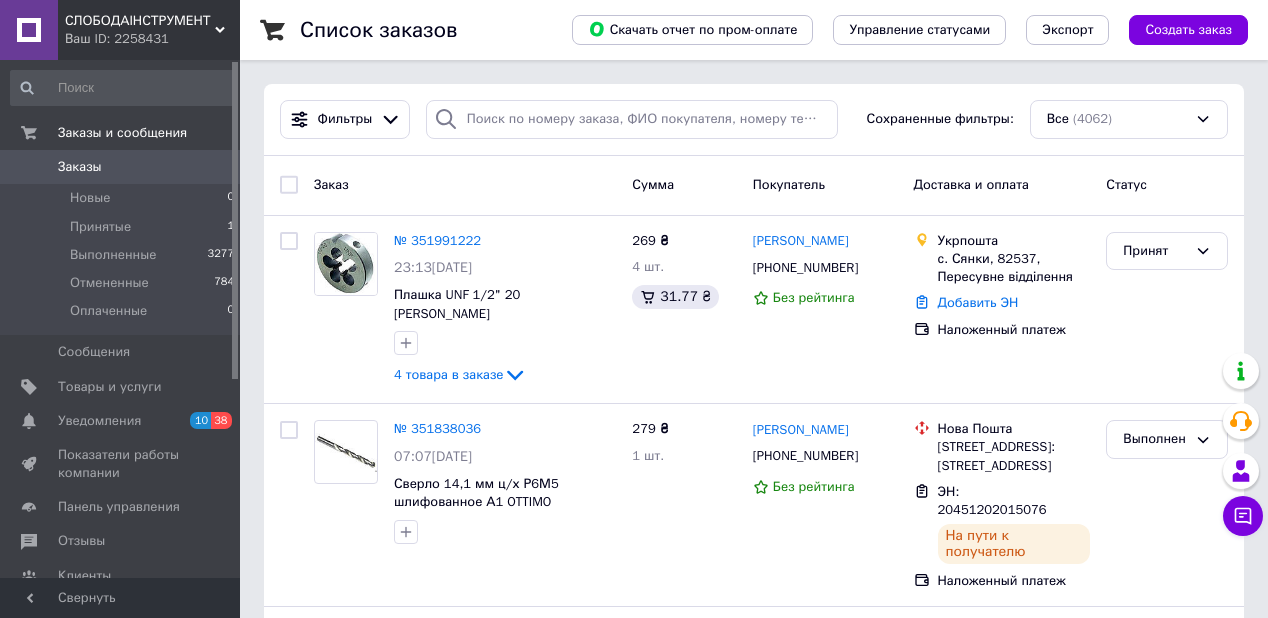 click on "Заказ" at bounding box center (465, 185) 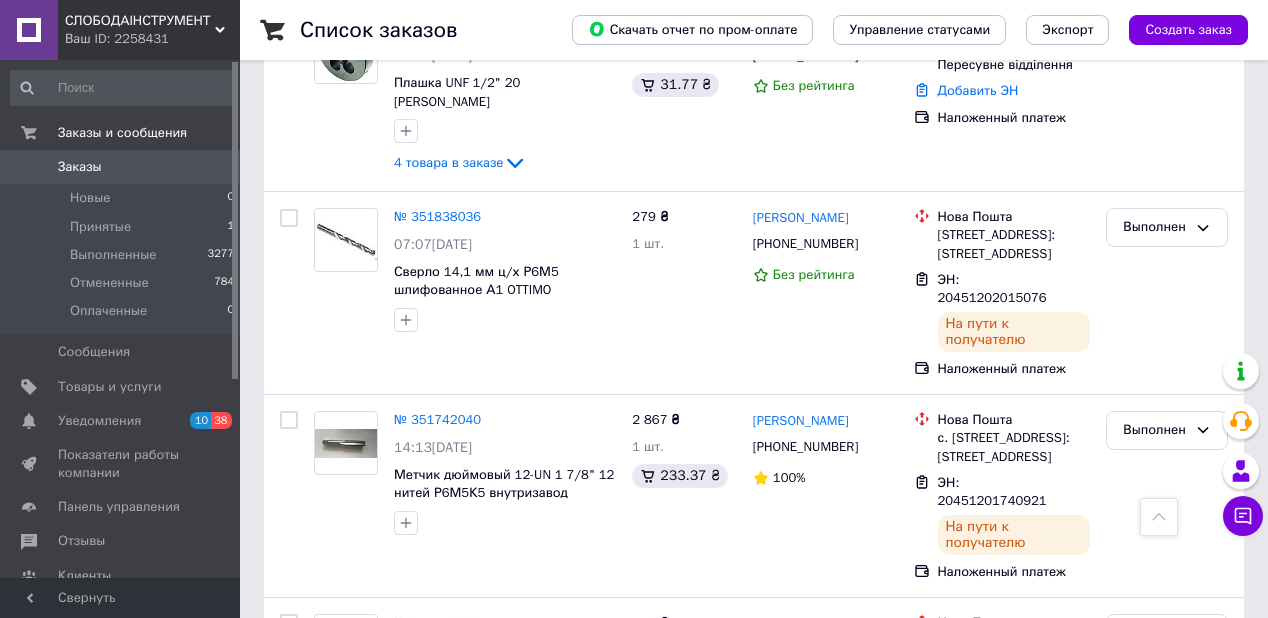 scroll, scrollTop: 0, scrollLeft: 0, axis: both 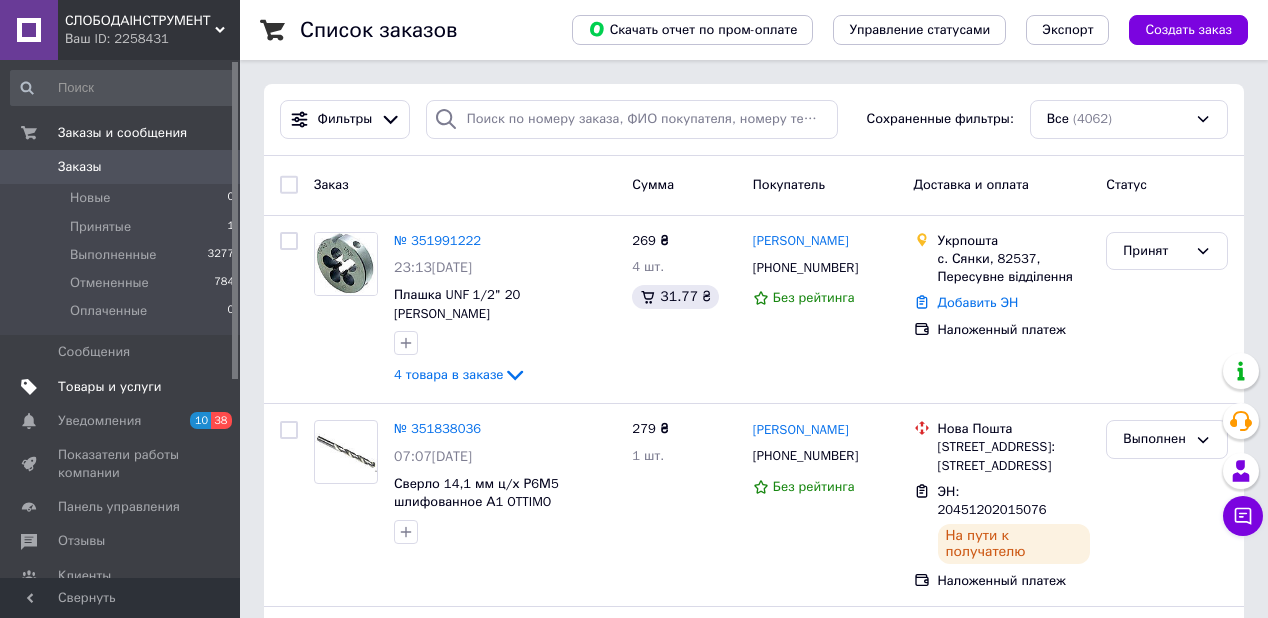 click on "Товары и услуги" at bounding box center [110, 387] 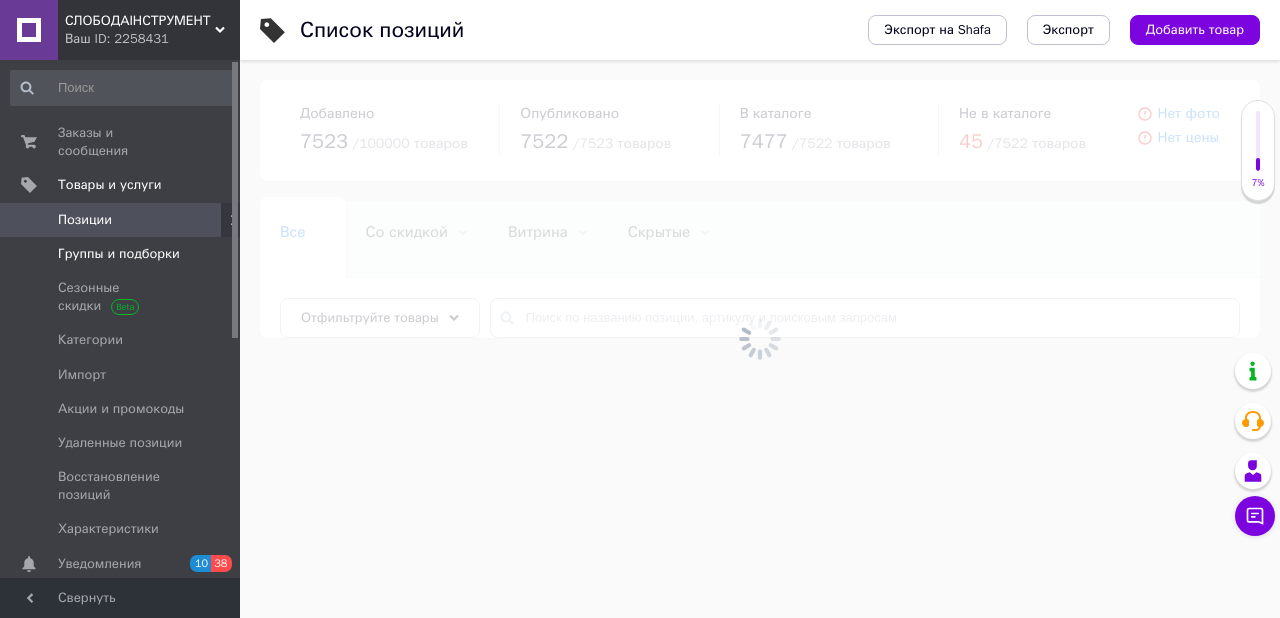 click on "Группы и подборки" at bounding box center [119, 254] 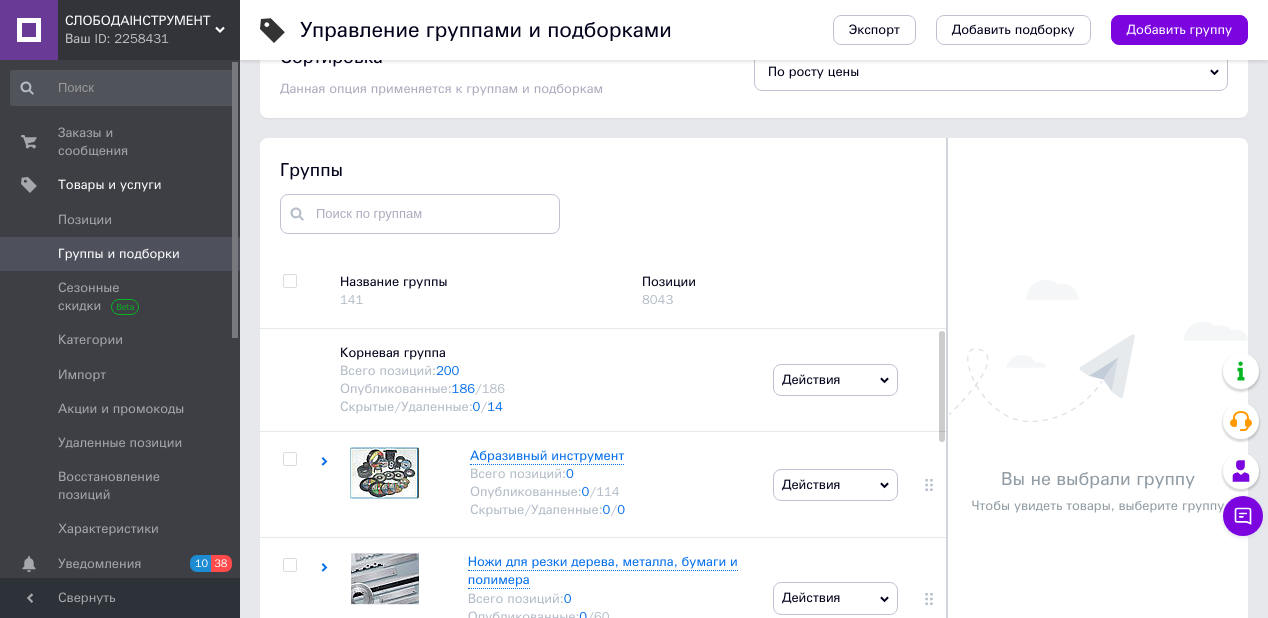 scroll, scrollTop: 113, scrollLeft: 0, axis: vertical 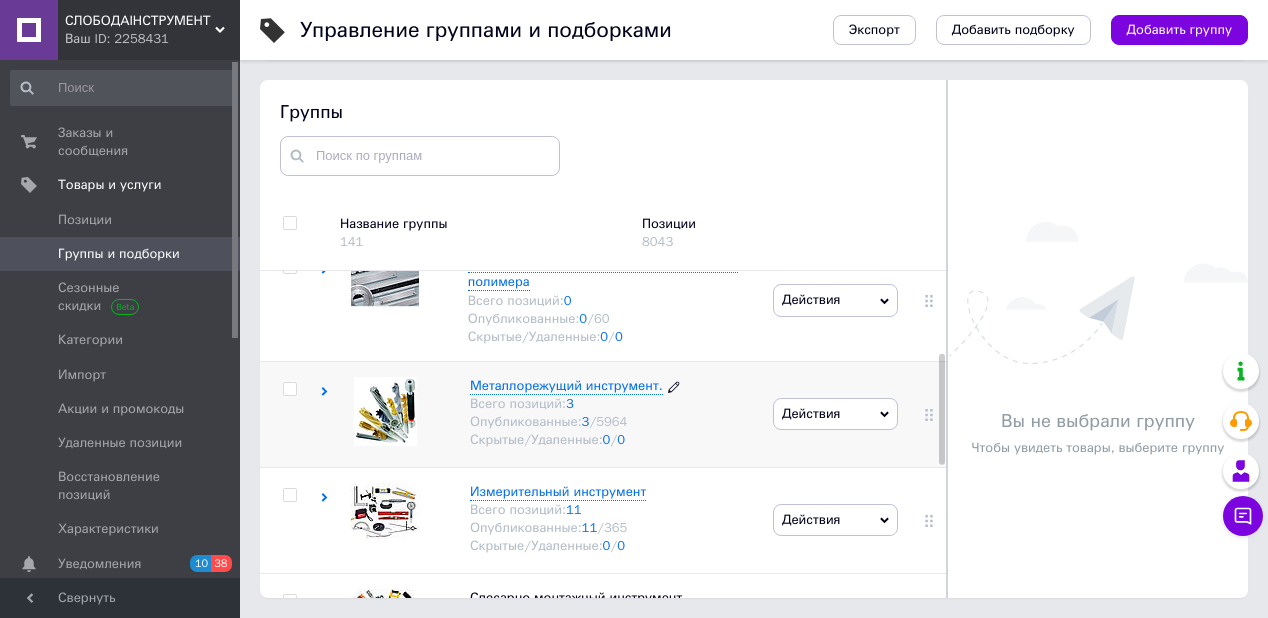 click on "Металлорежущий инструмент." at bounding box center [566, 385] 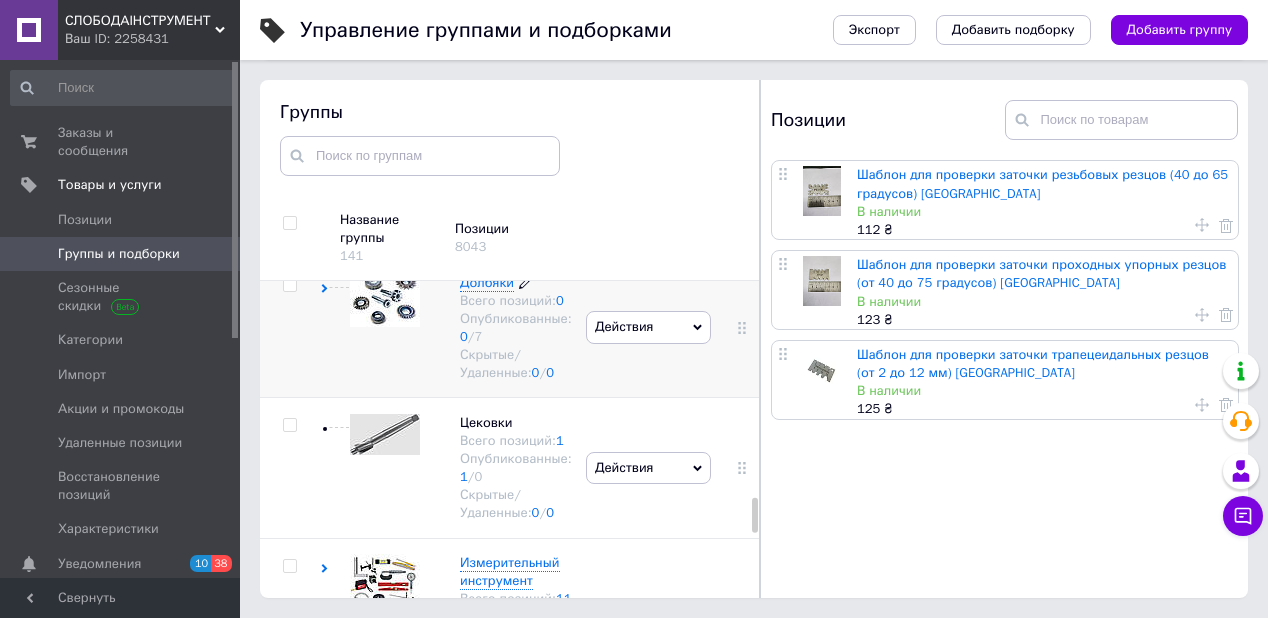 scroll, scrollTop: 1969, scrollLeft: 0, axis: vertical 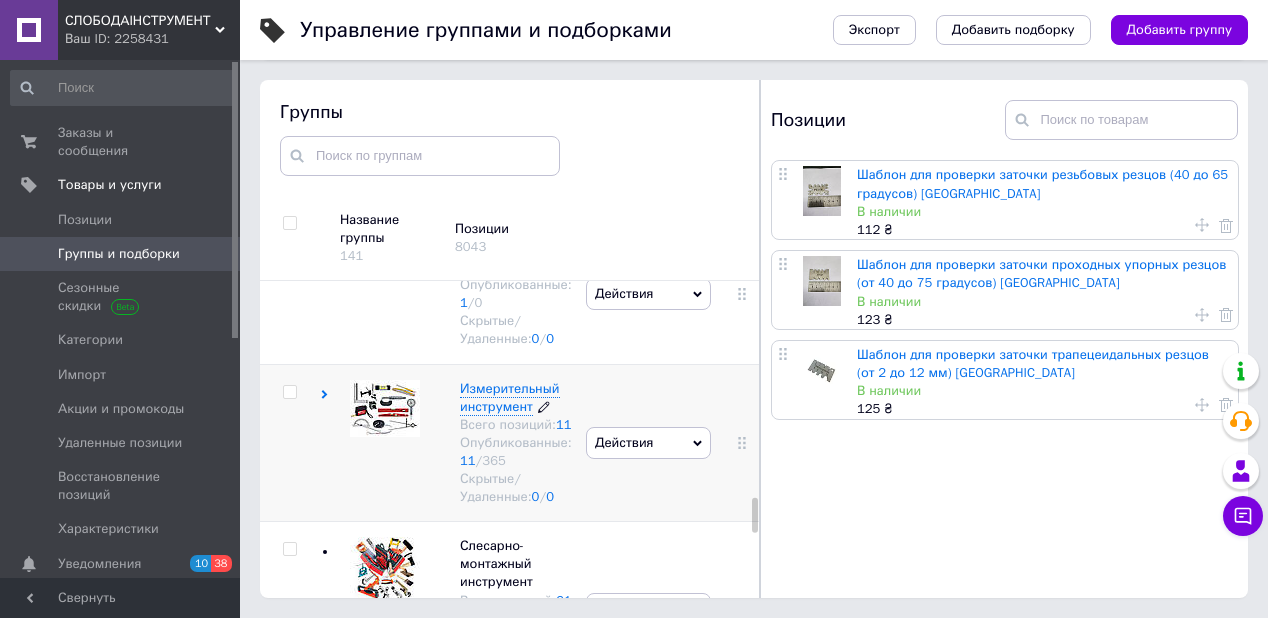 click on "Измерительный инструмент" at bounding box center [510, 397] 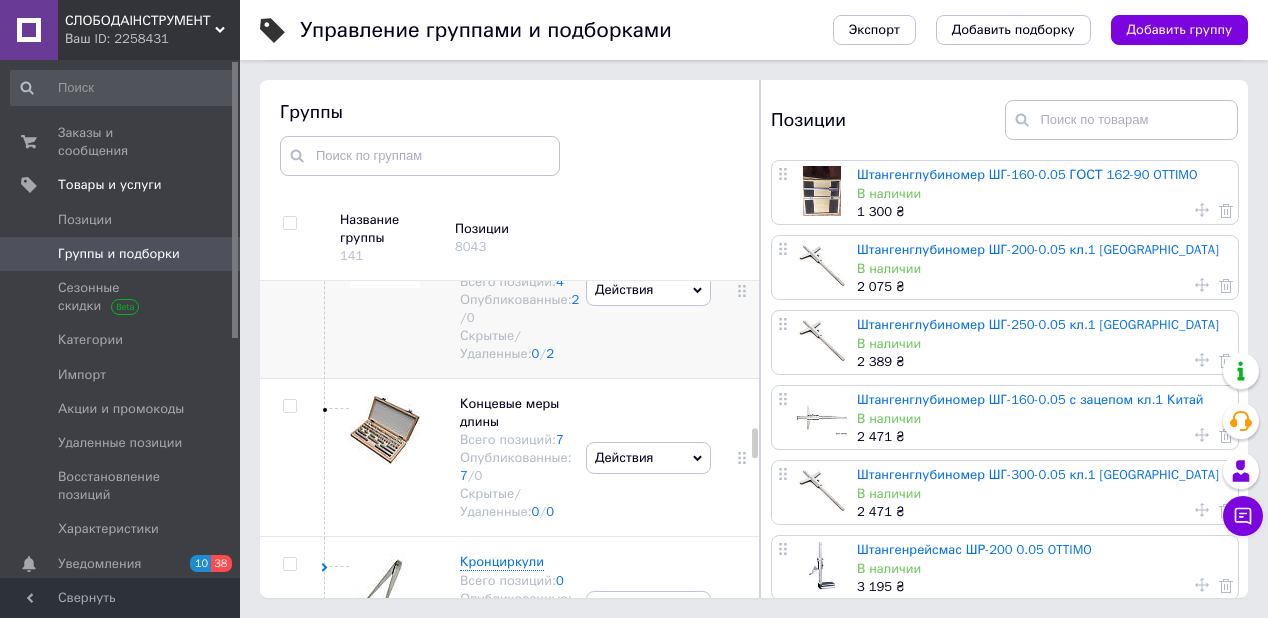 scroll, scrollTop: 2689, scrollLeft: 0, axis: vertical 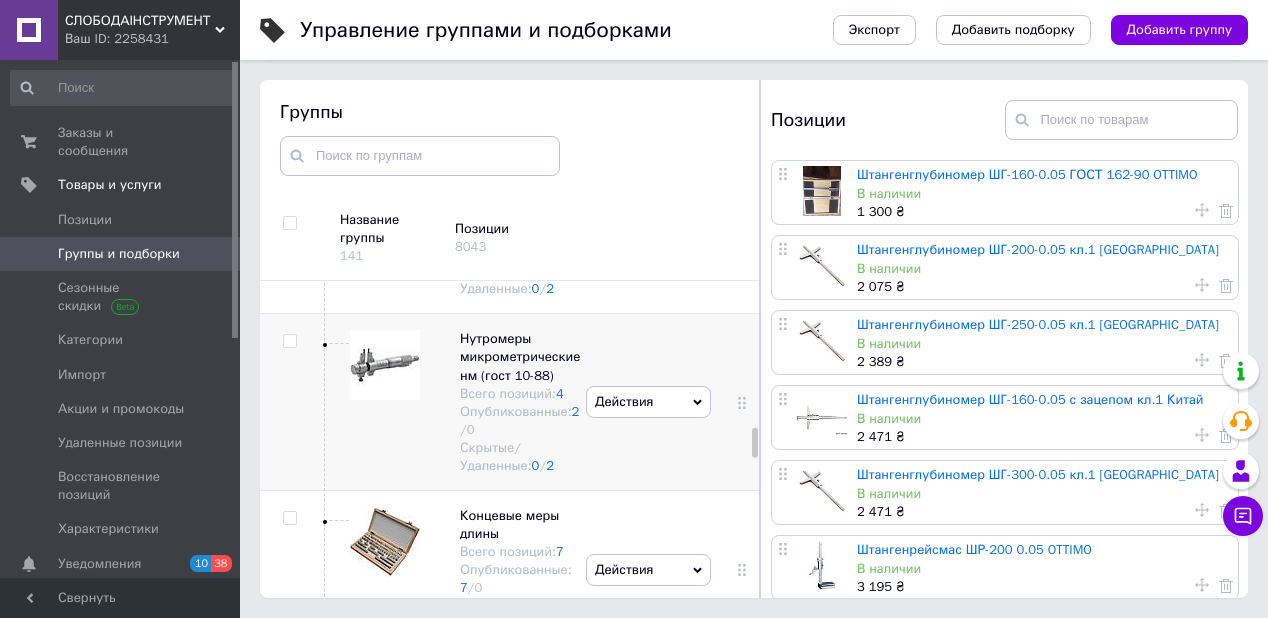 click at bounding box center (290, 341) 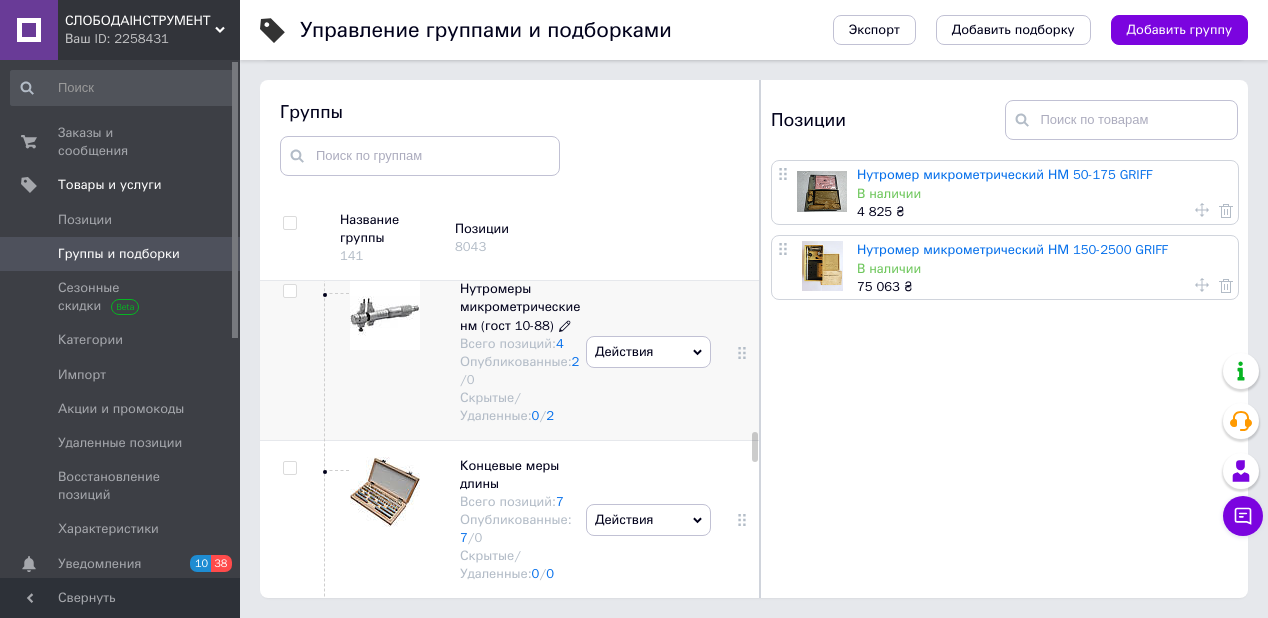 scroll, scrollTop: 2769, scrollLeft: 0, axis: vertical 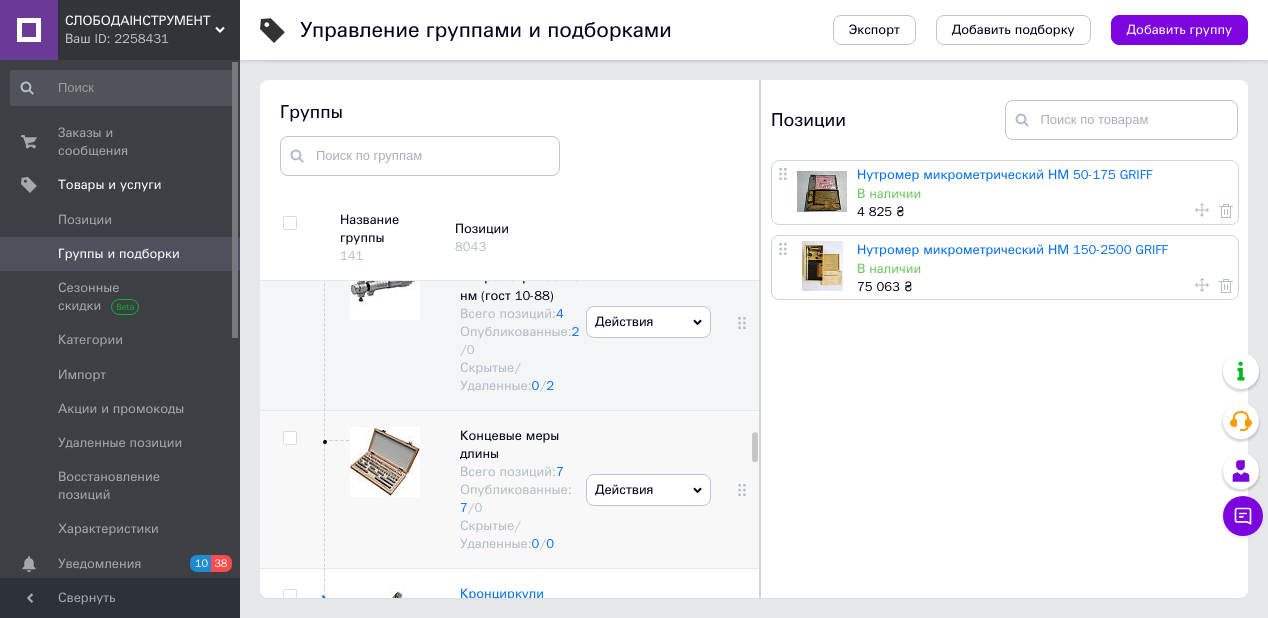 click at bounding box center (289, 438) 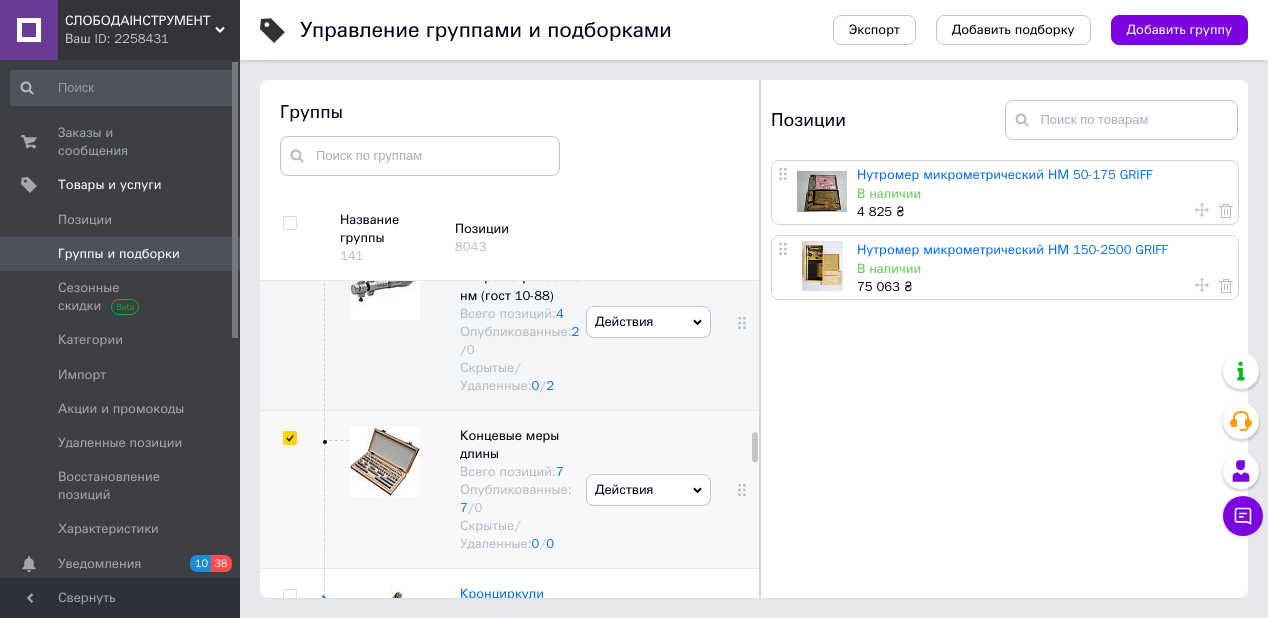 checkbox on "true" 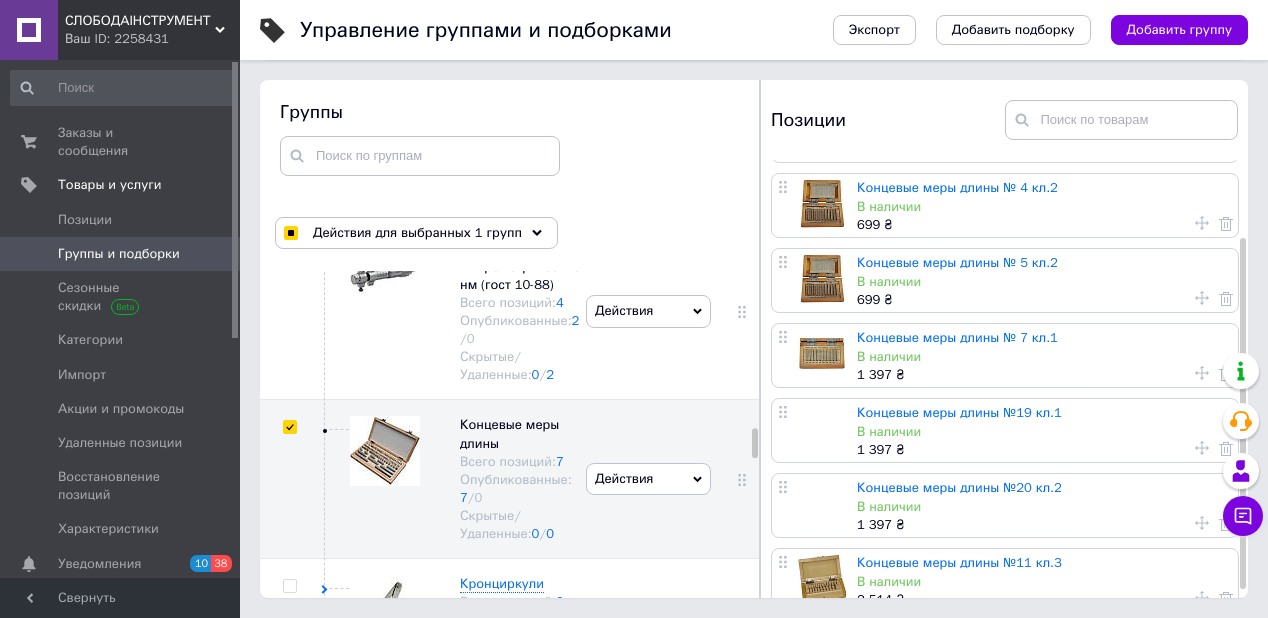 scroll, scrollTop: 0, scrollLeft: 0, axis: both 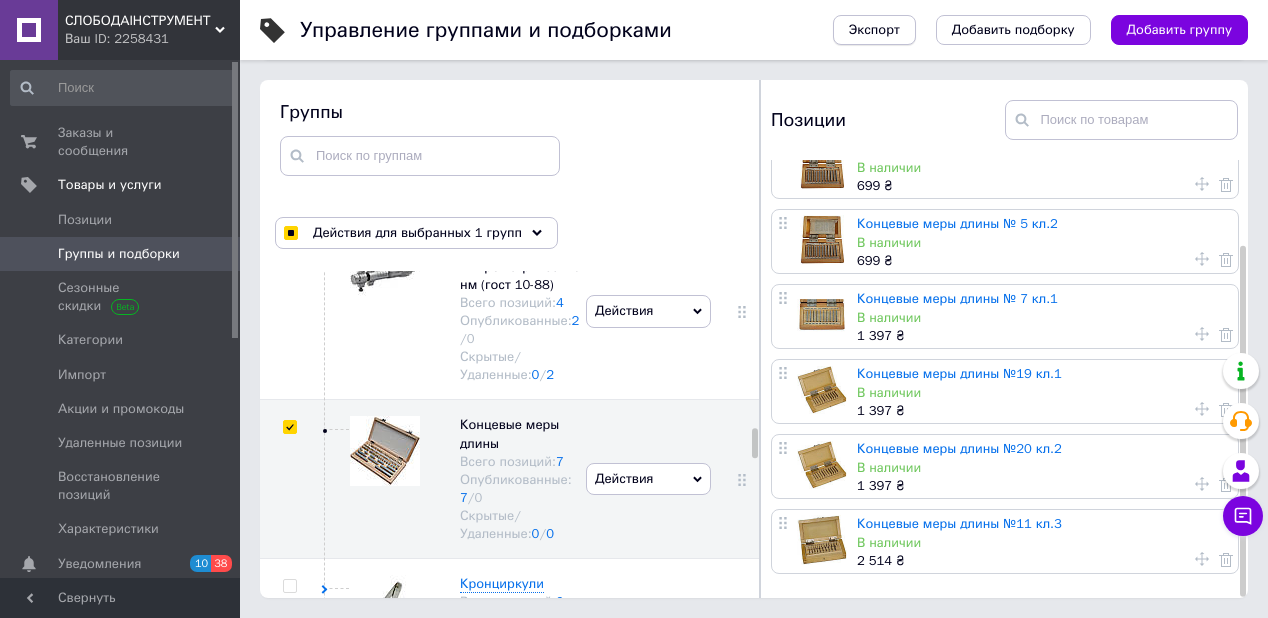 click on "Экспорт" at bounding box center [874, 30] 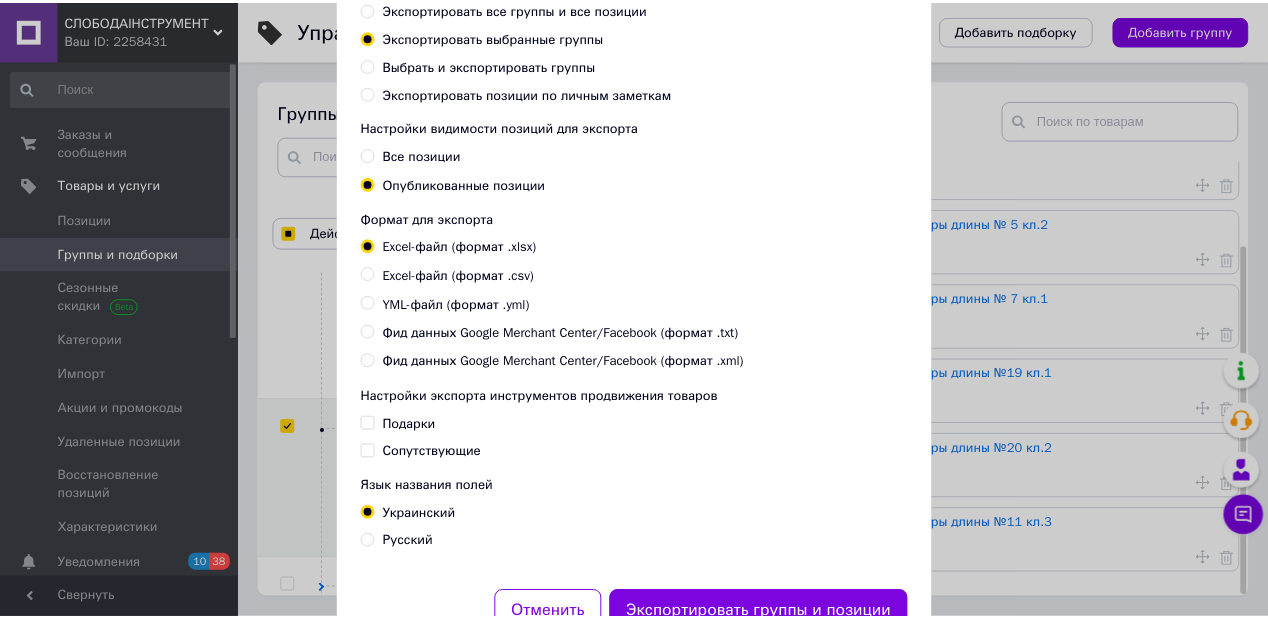 scroll, scrollTop: 229, scrollLeft: 0, axis: vertical 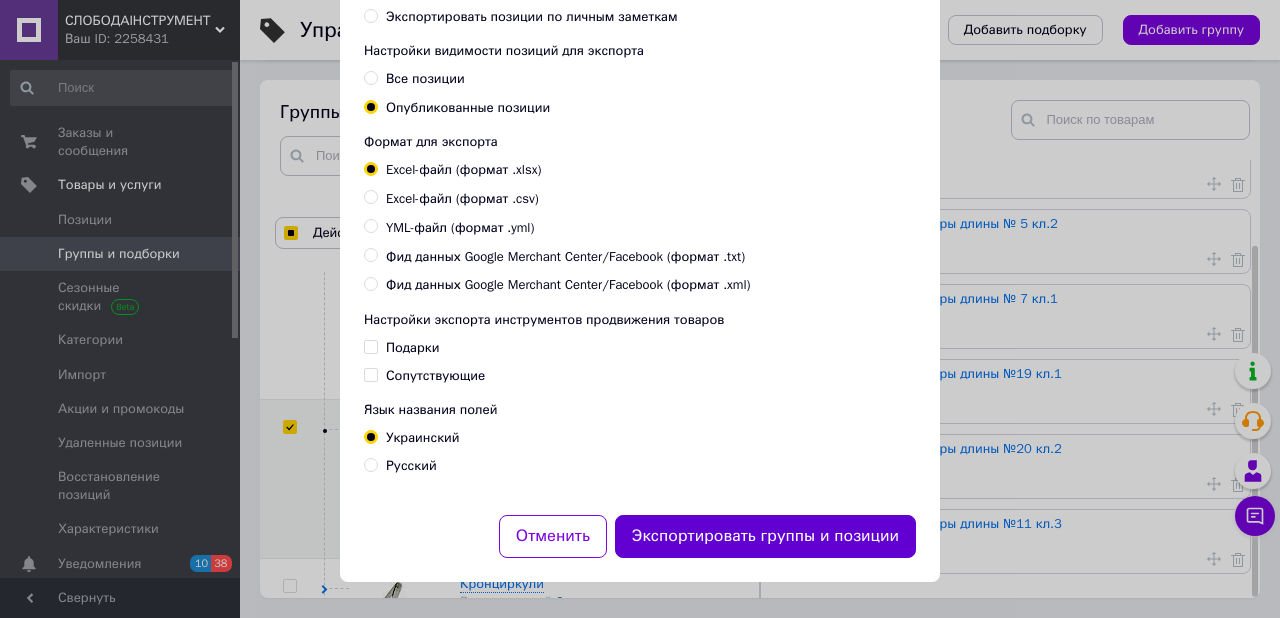 click on "Экспортировать группы и позиции" at bounding box center [765, 536] 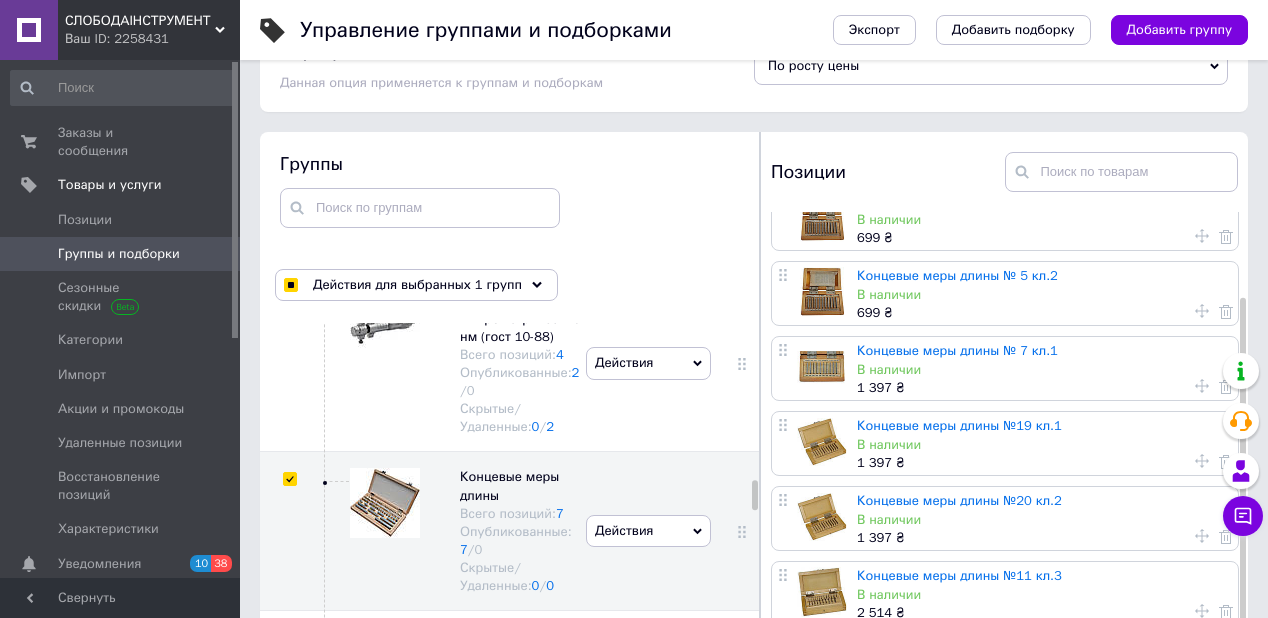 scroll, scrollTop: 113, scrollLeft: 0, axis: vertical 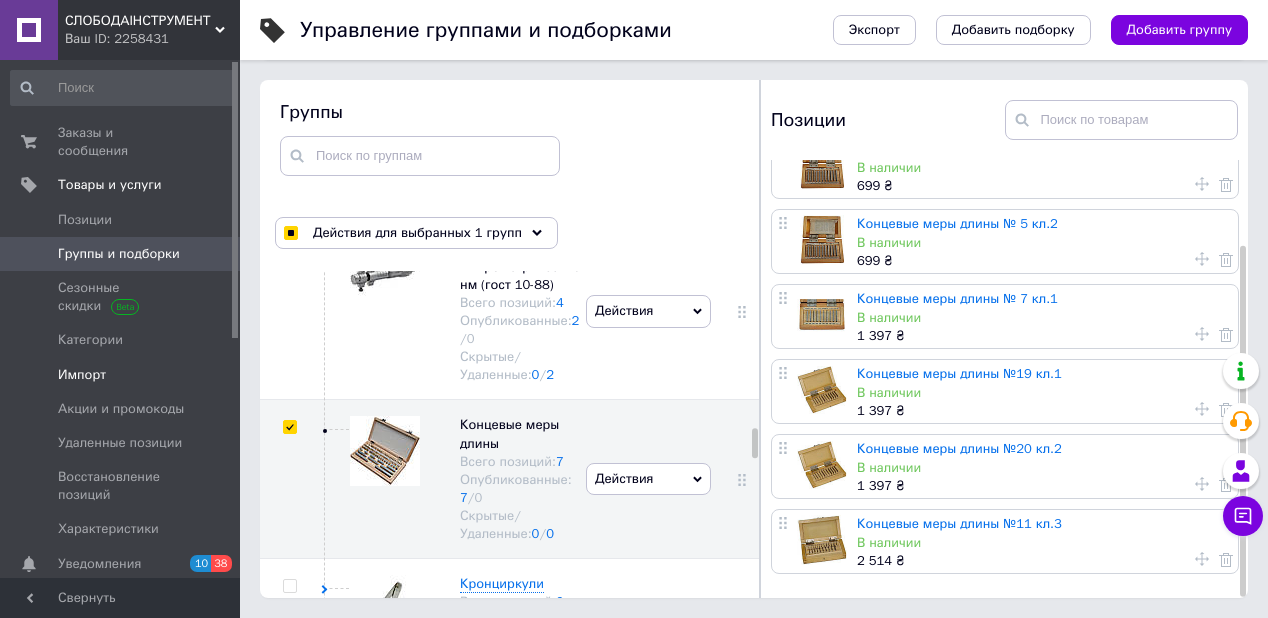click on "Импорт" at bounding box center (82, 375) 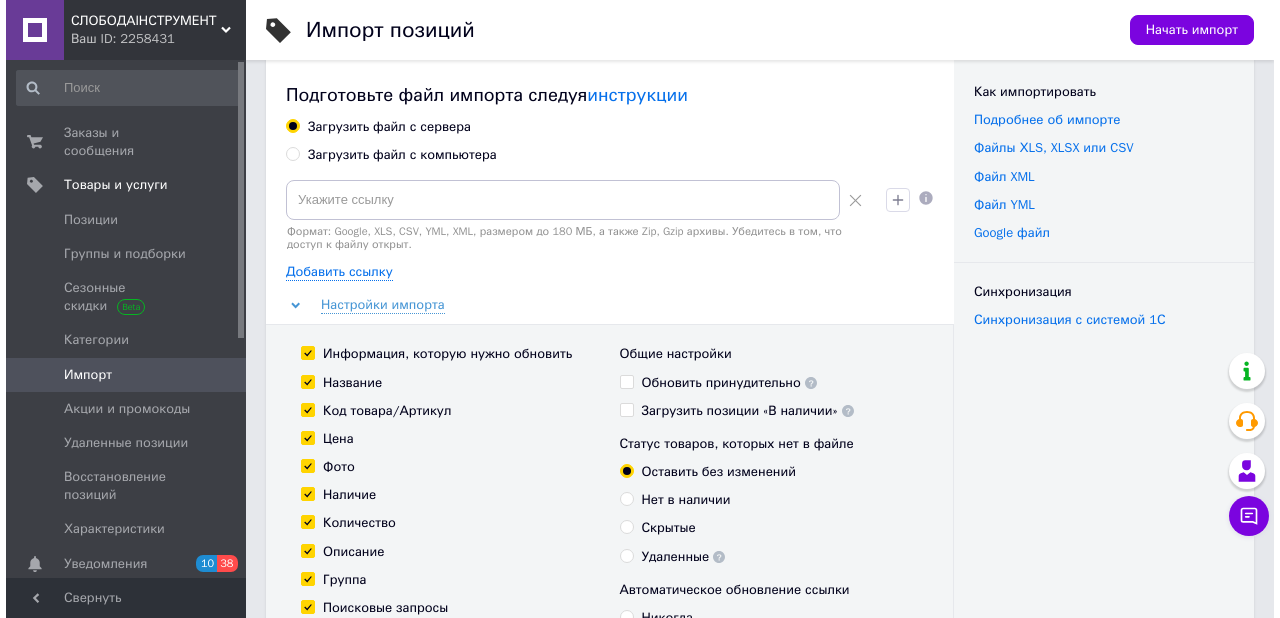 scroll, scrollTop: 0, scrollLeft: 0, axis: both 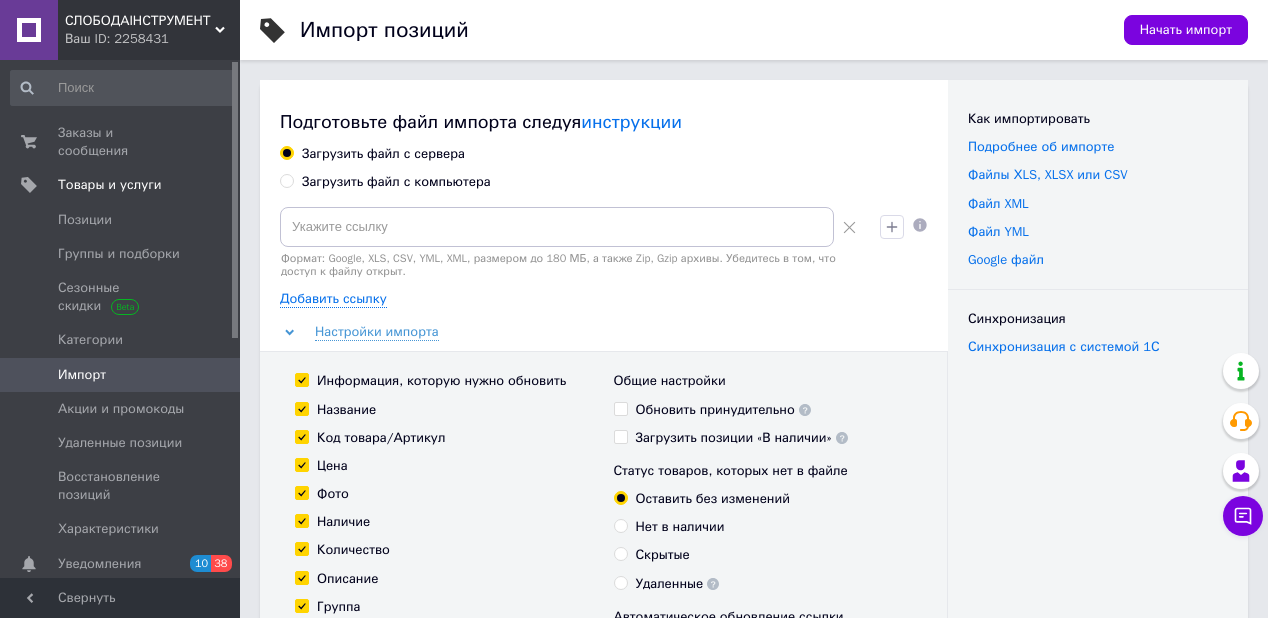 click on "Загрузить файл с компьютера" at bounding box center [286, 180] 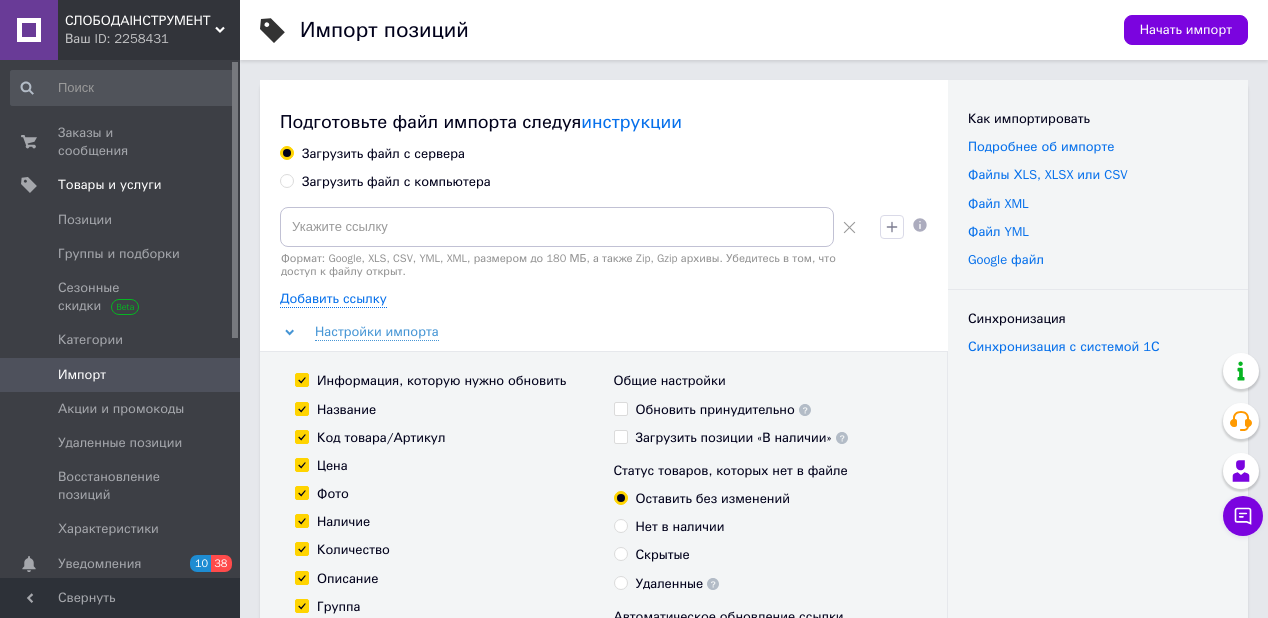 radio on "true" 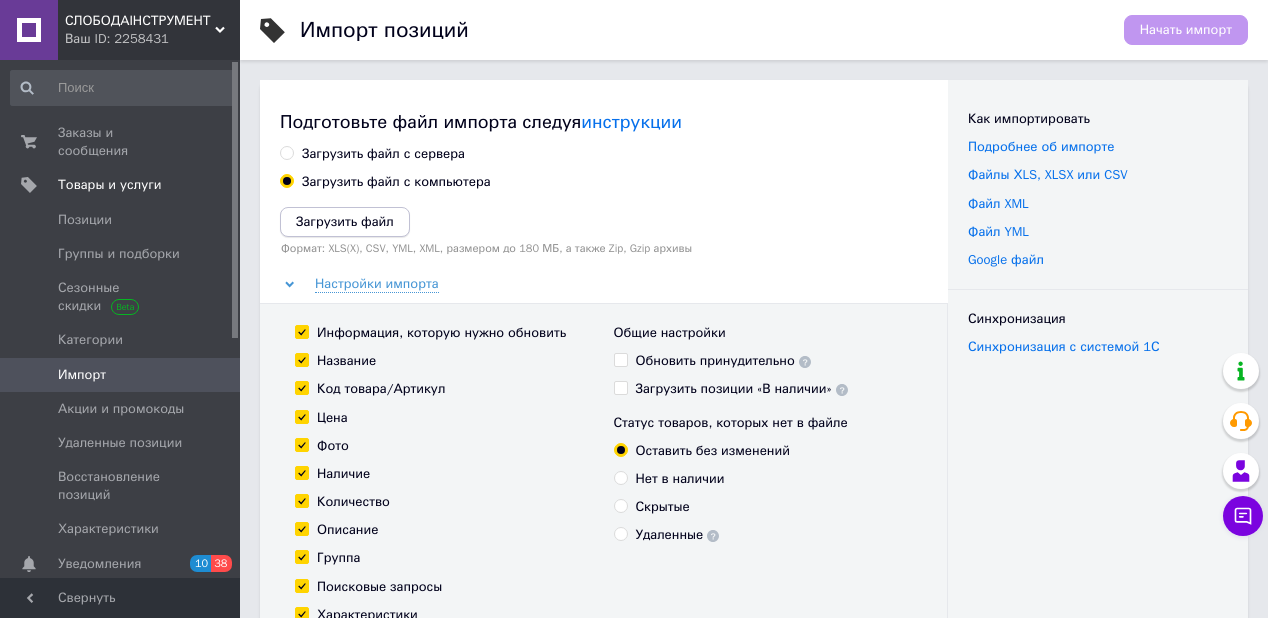 click on "Загрузить файл" at bounding box center (345, 221) 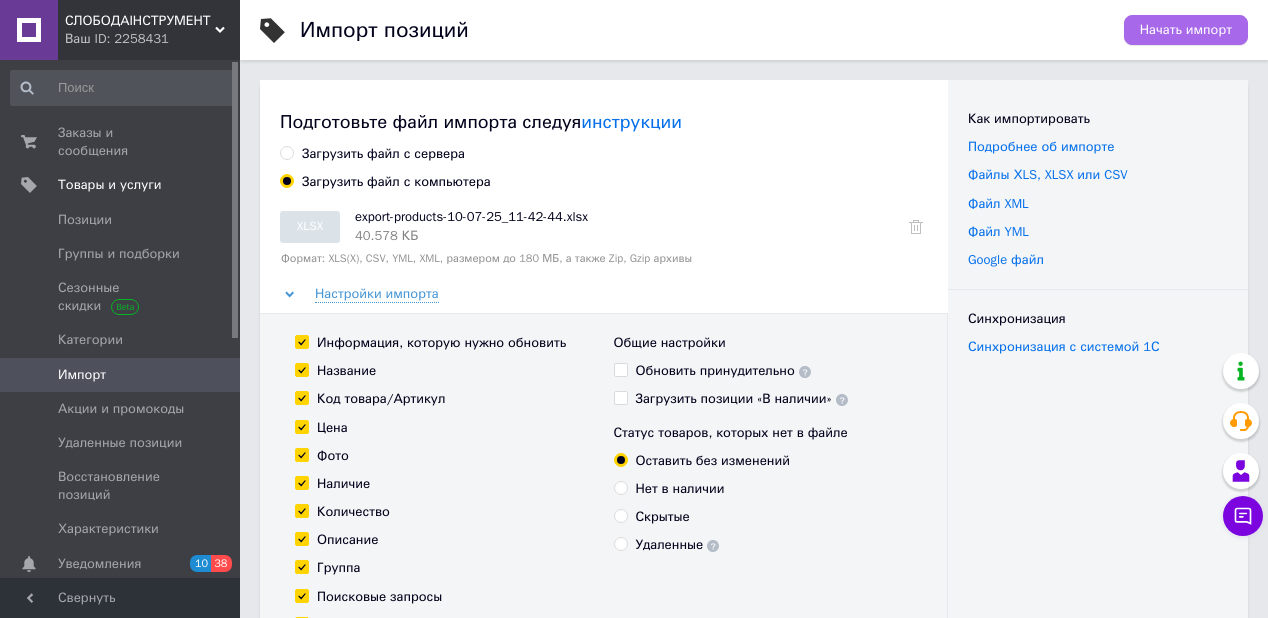 click on "Начать импорт" at bounding box center (1186, 30) 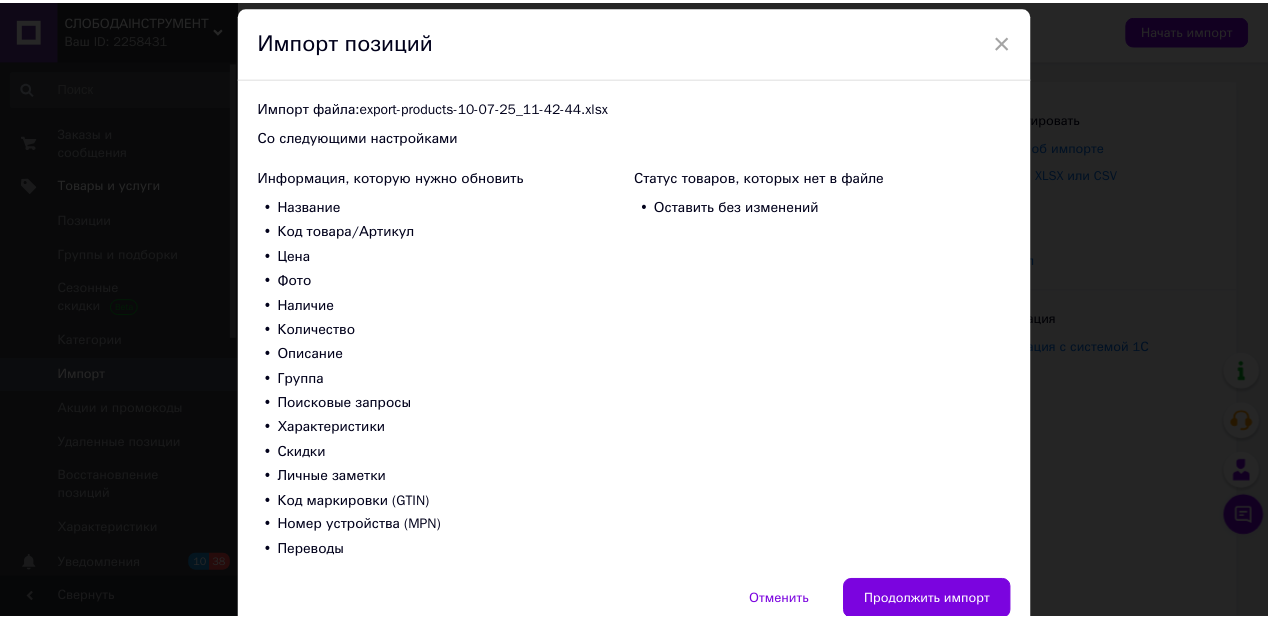 scroll, scrollTop: 156, scrollLeft: 0, axis: vertical 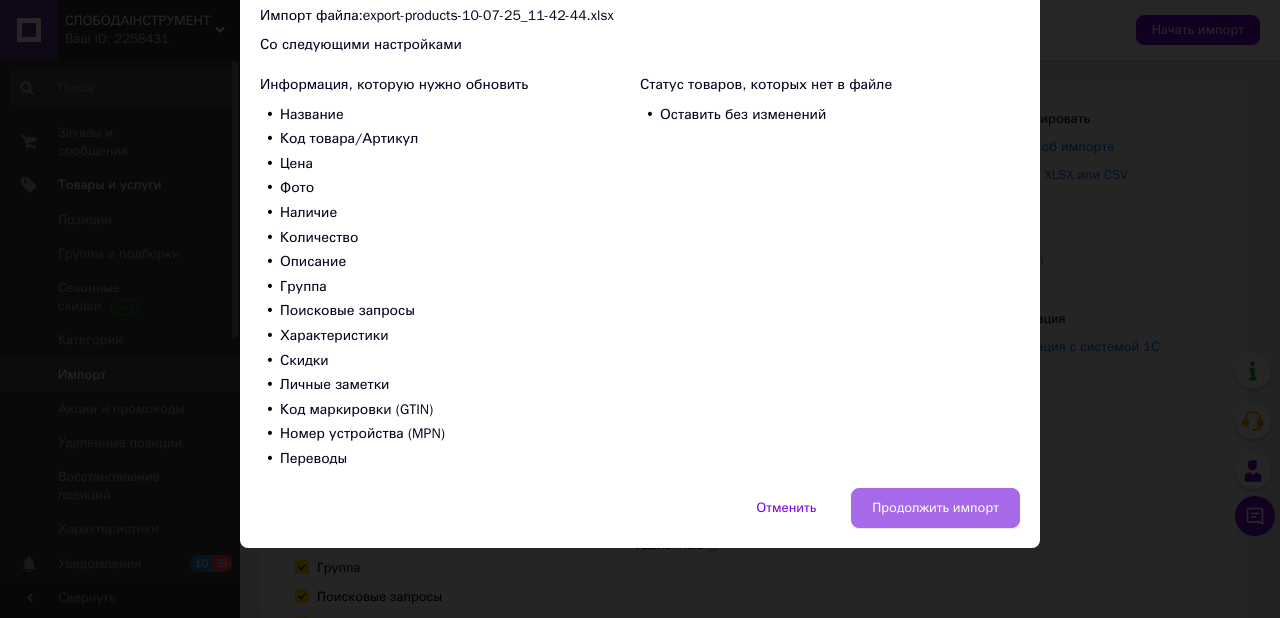 click on "Продолжить импорт" at bounding box center [935, 508] 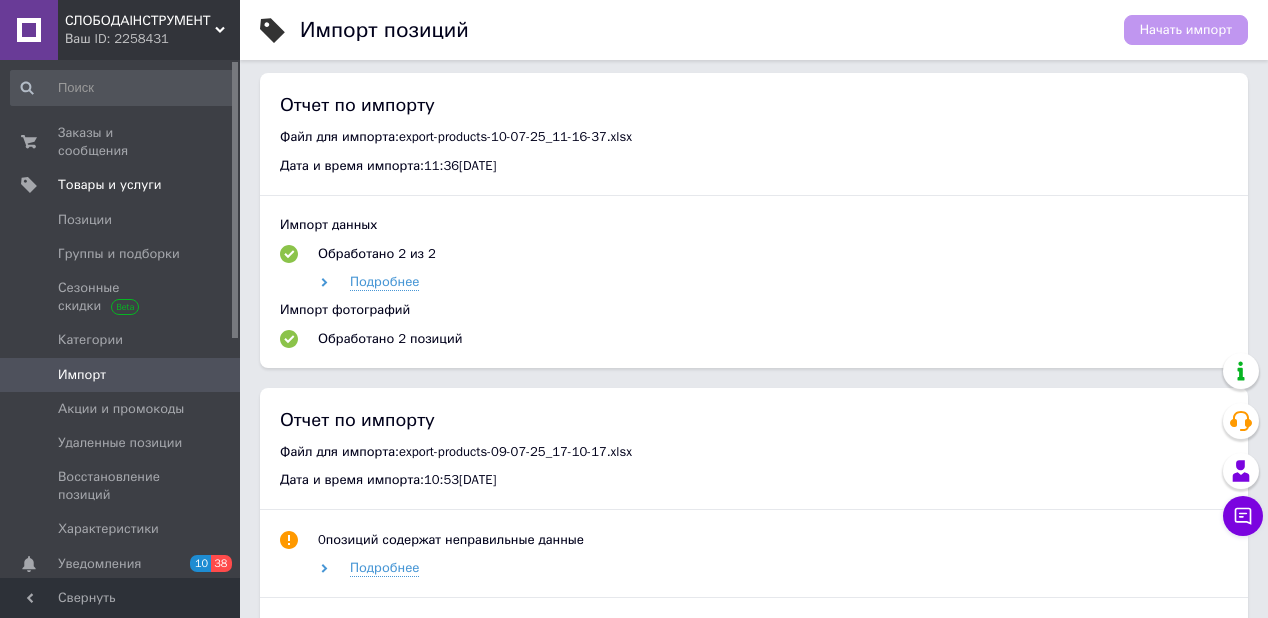 scroll, scrollTop: 1532, scrollLeft: 0, axis: vertical 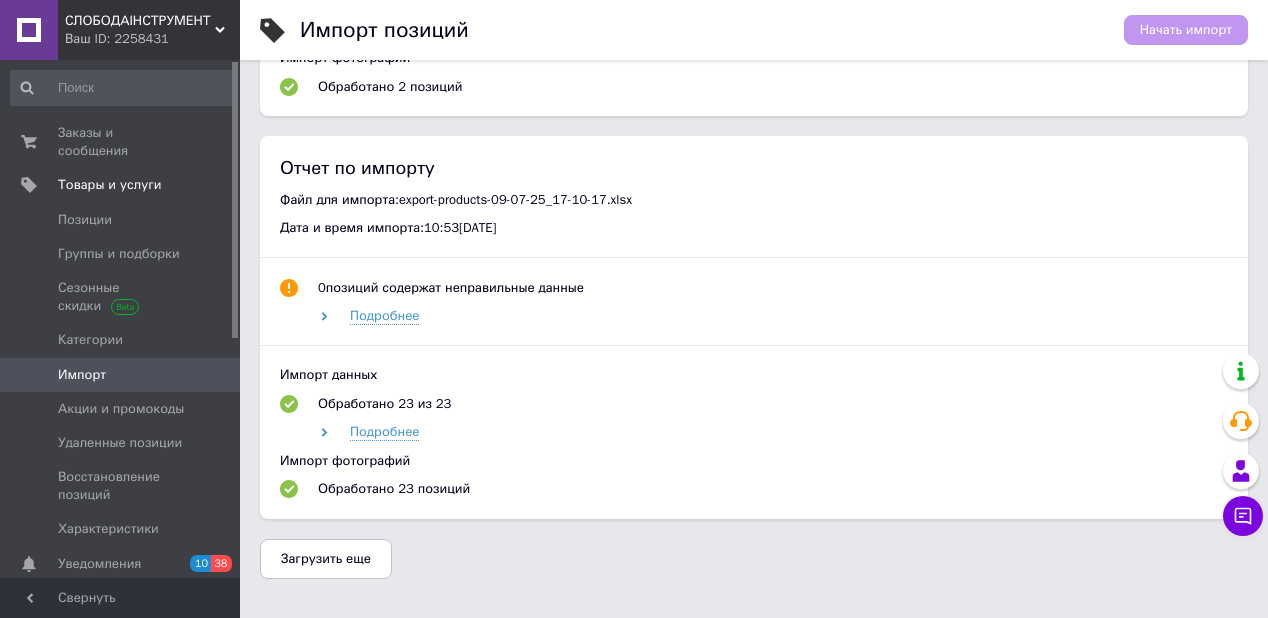 click on "0  позиций содержат неправильные данные Подробнее" at bounding box center [754, 312] 